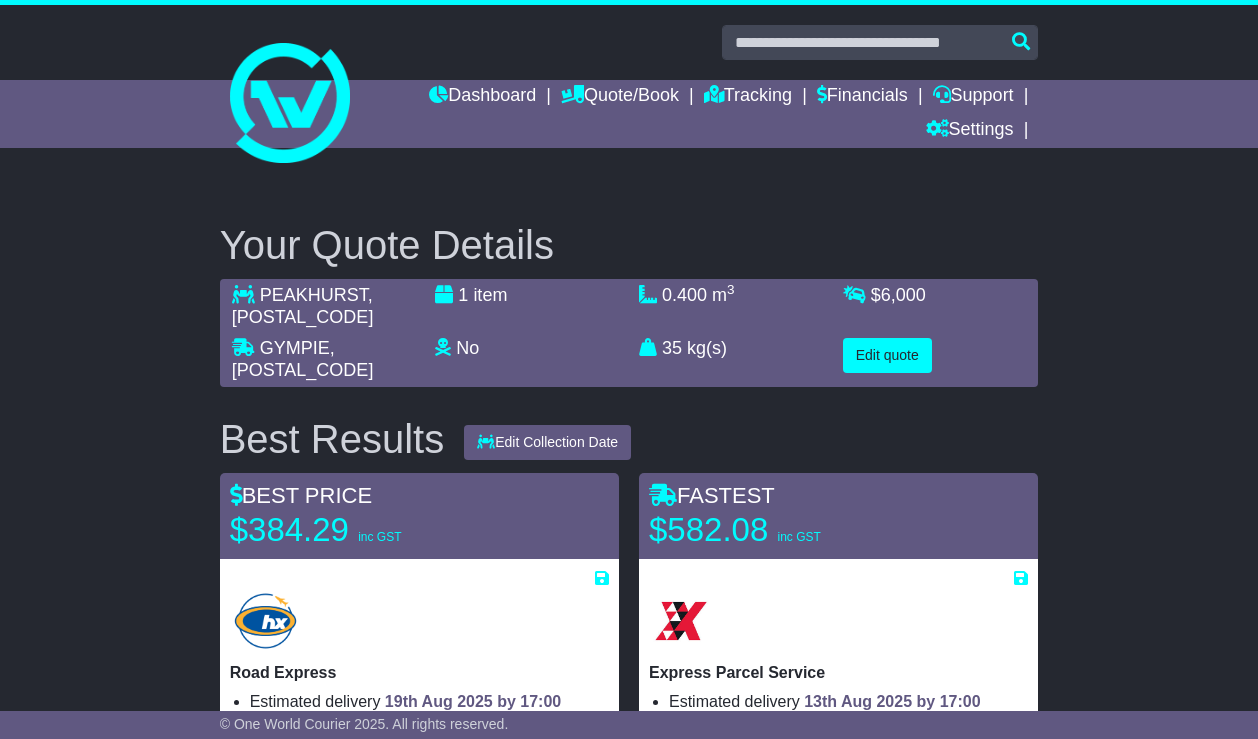 scroll, scrollTop: 0, scrollLeft: 0, axis: both 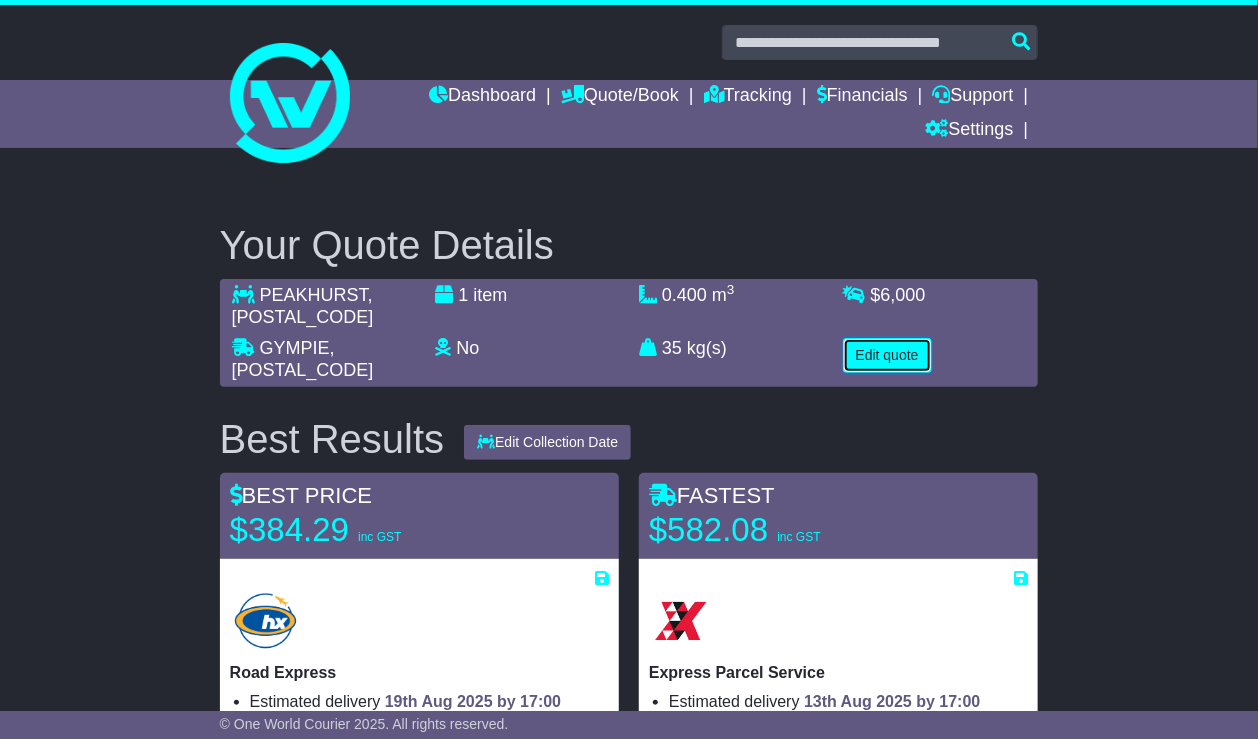 click on "Edit quote" at bounding box center (887, 355) 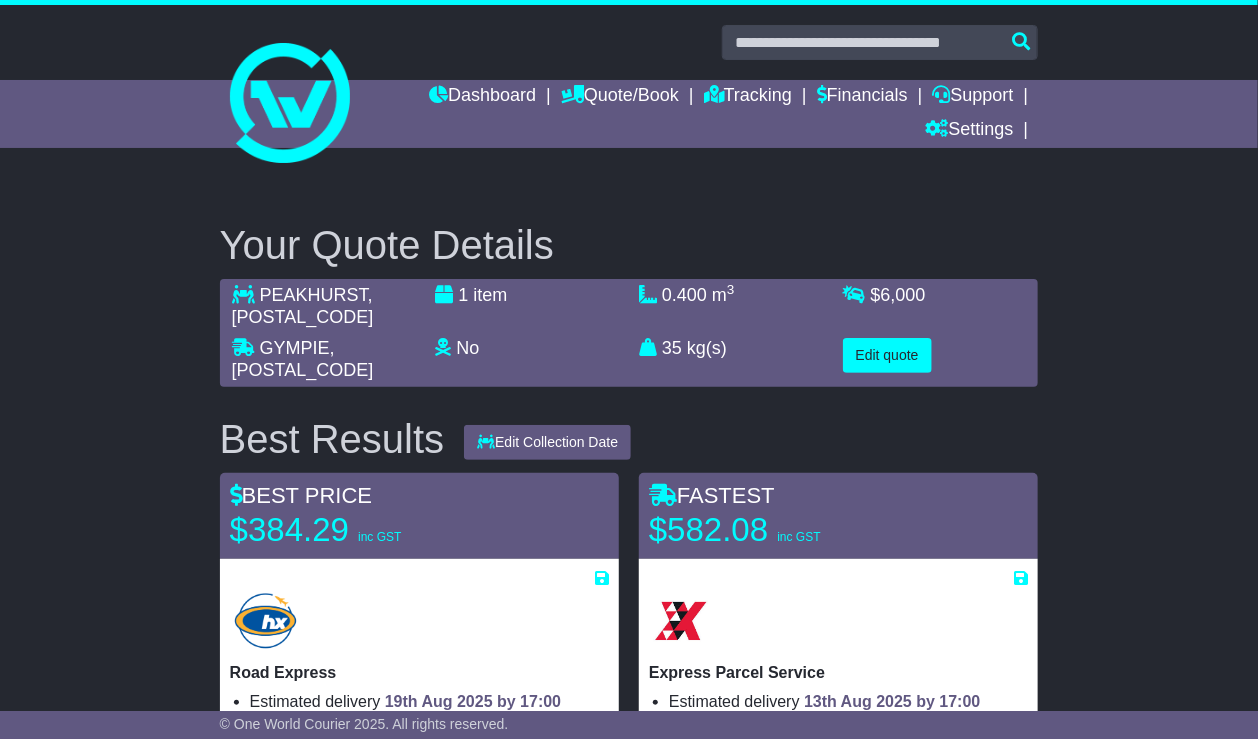 select on "**" 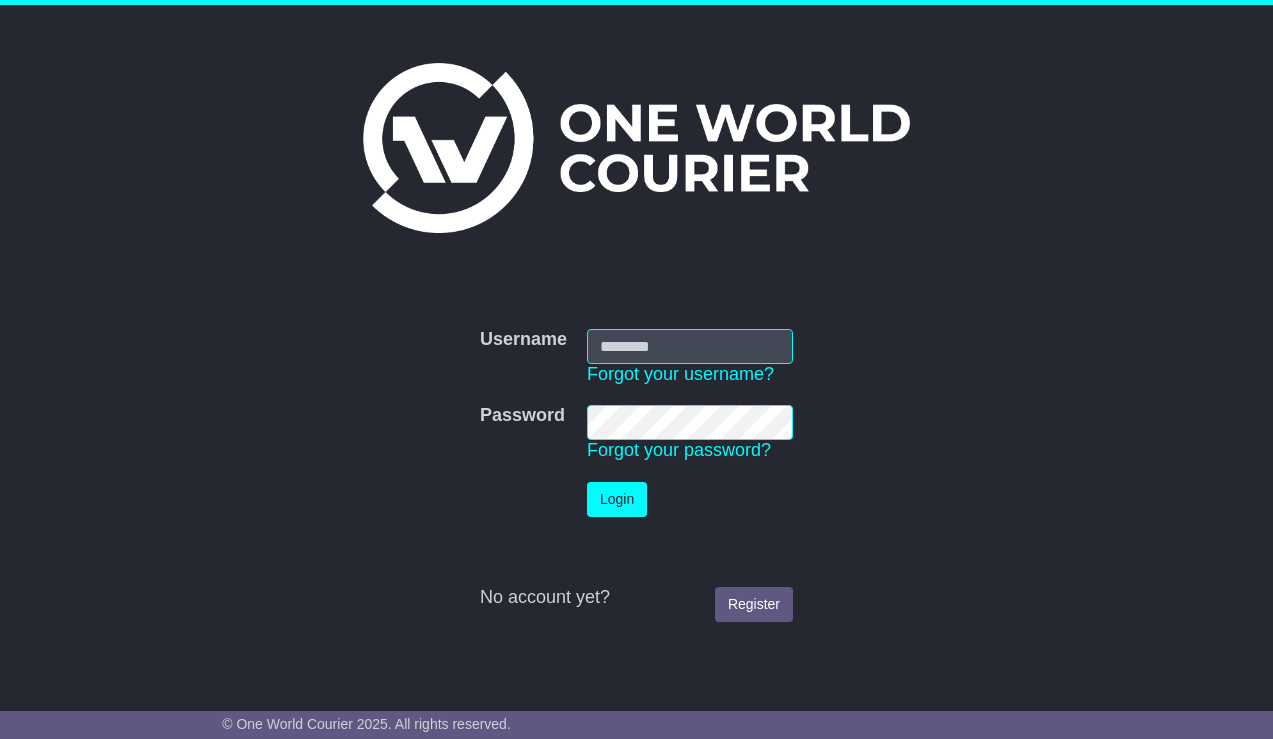 scroll, scrollTop: 0, scrollLeft: 0, axis: both 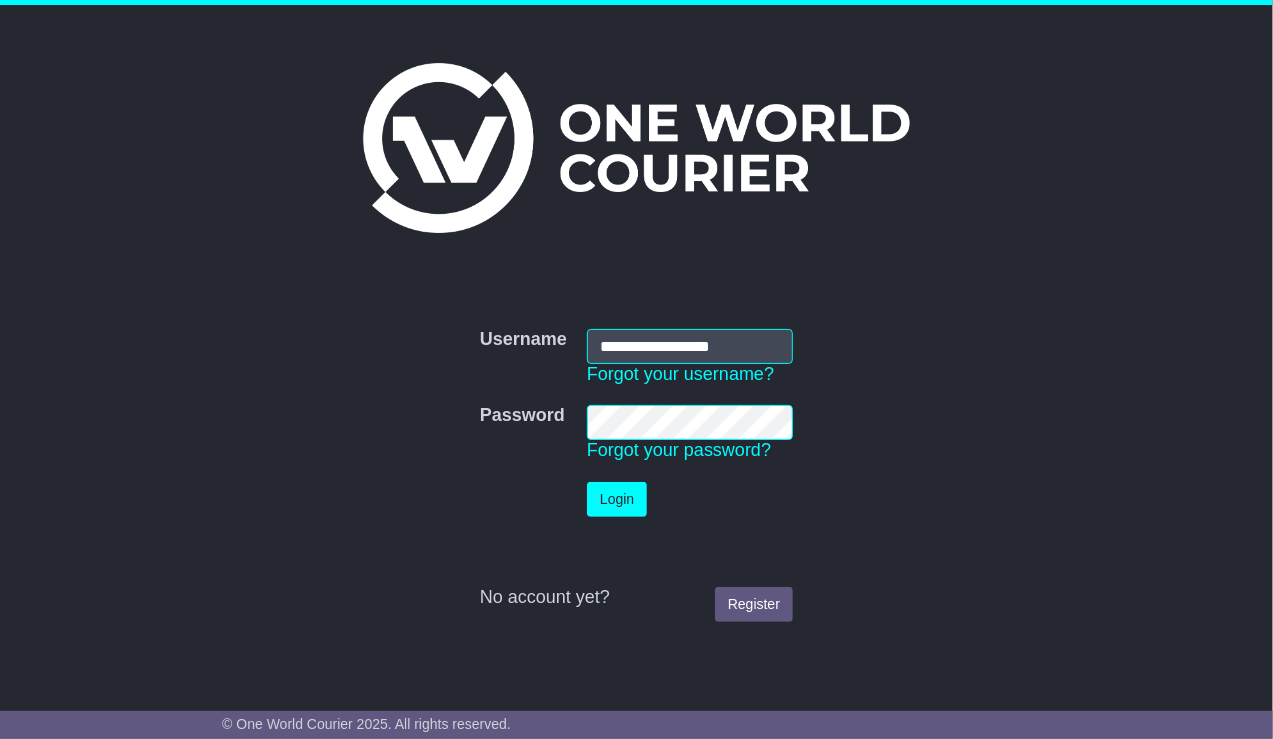 type on "**********" 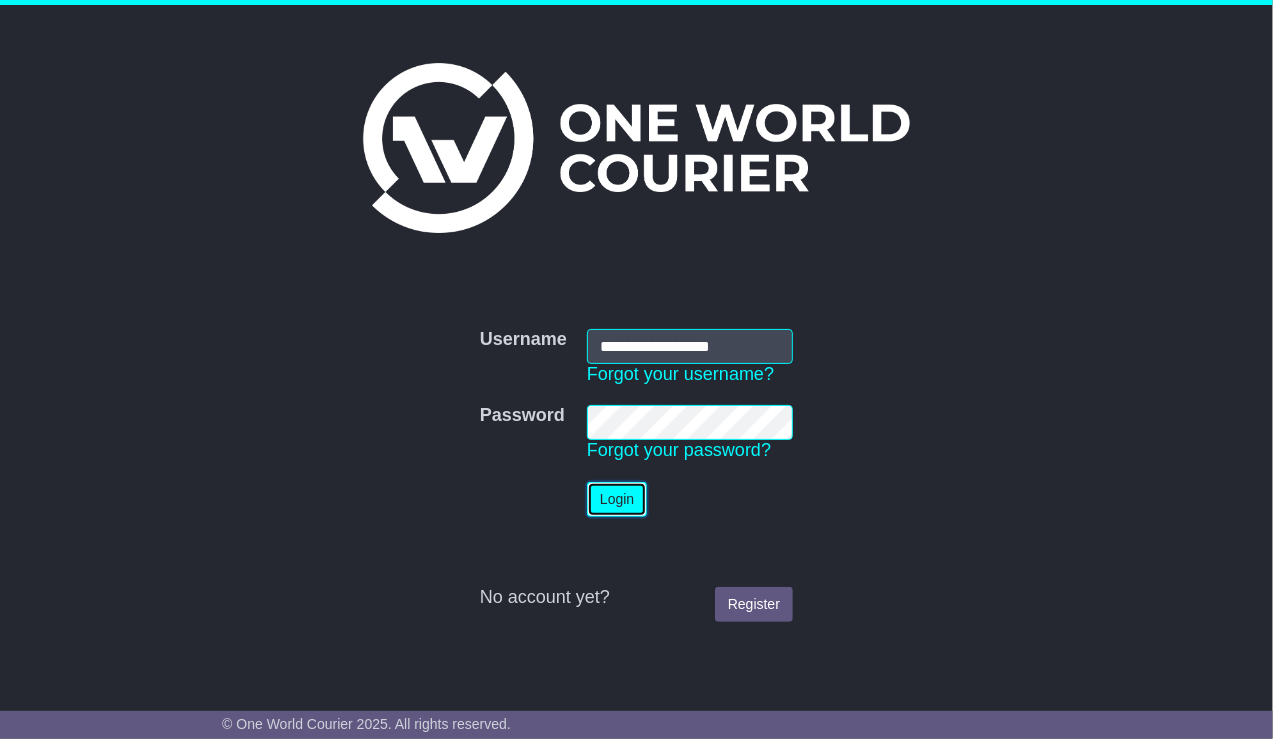click on "Login" at bounding box center [617, 499] 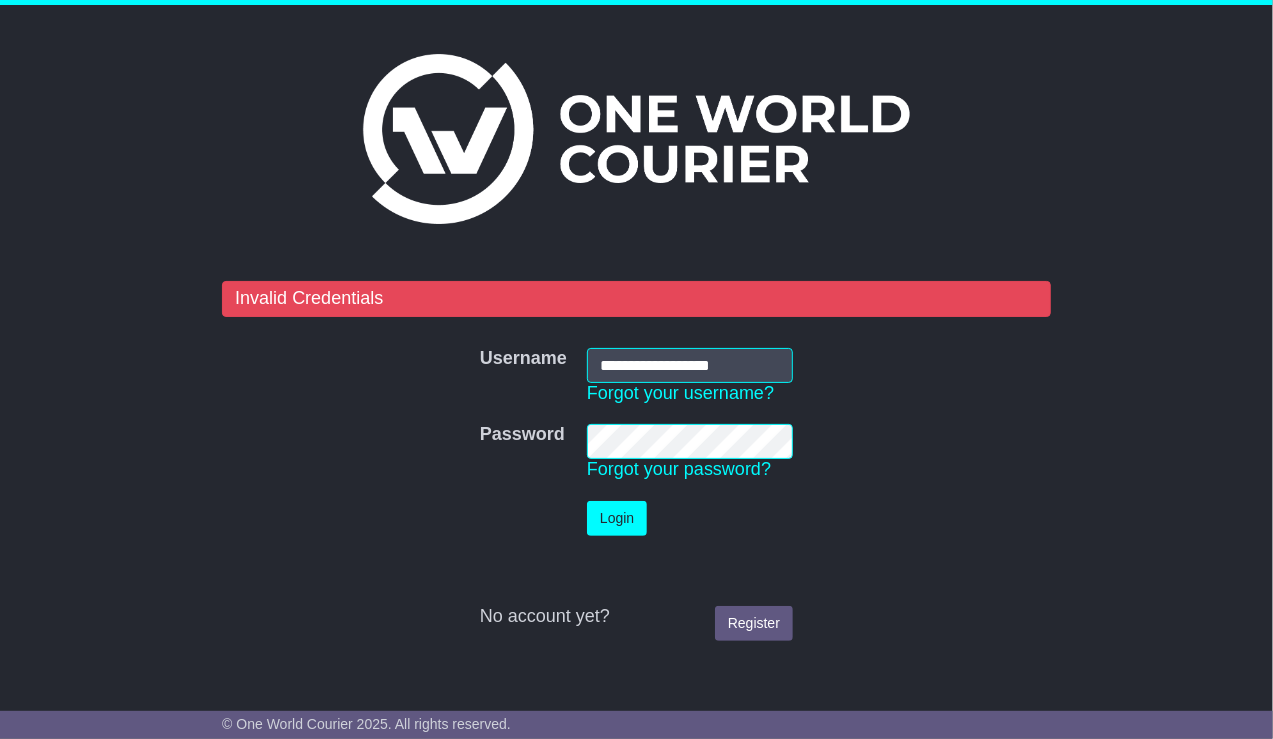 click on "Password
Password
Forgot your password?" at bounding box center (636, 452) 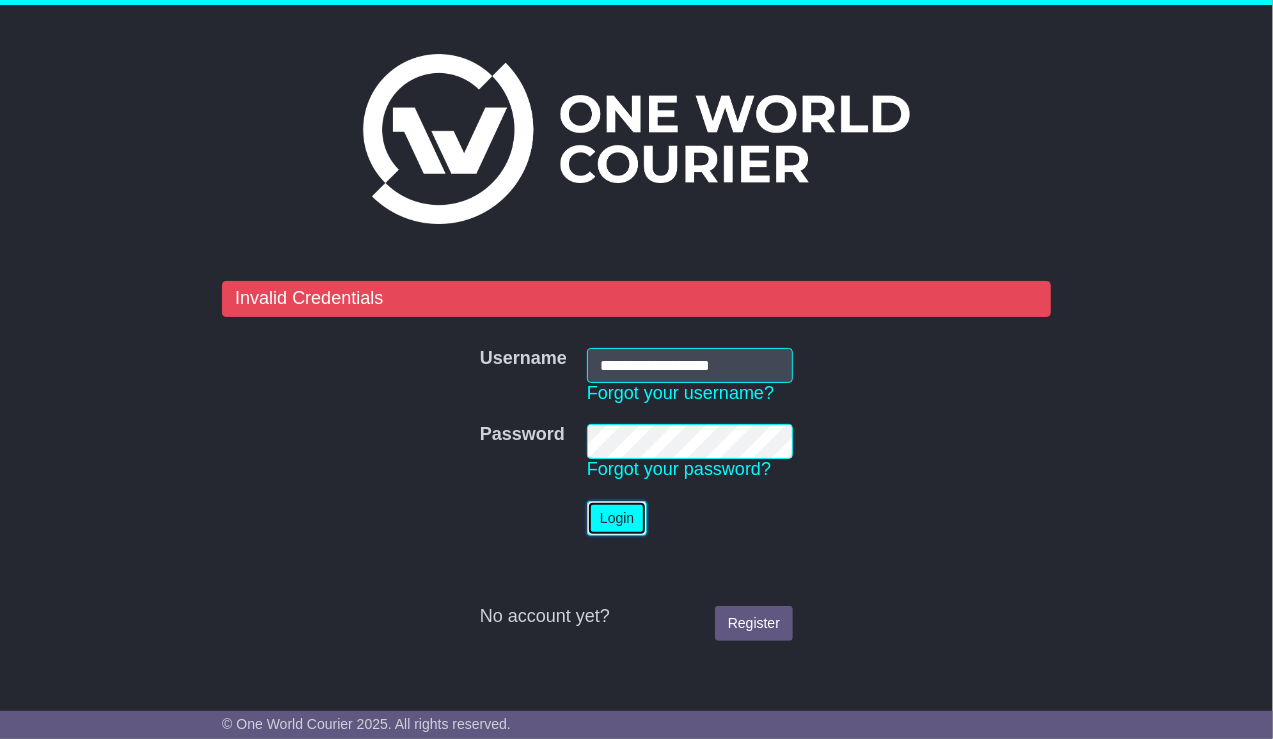 click on "Login" at bounding box center (617, 518) 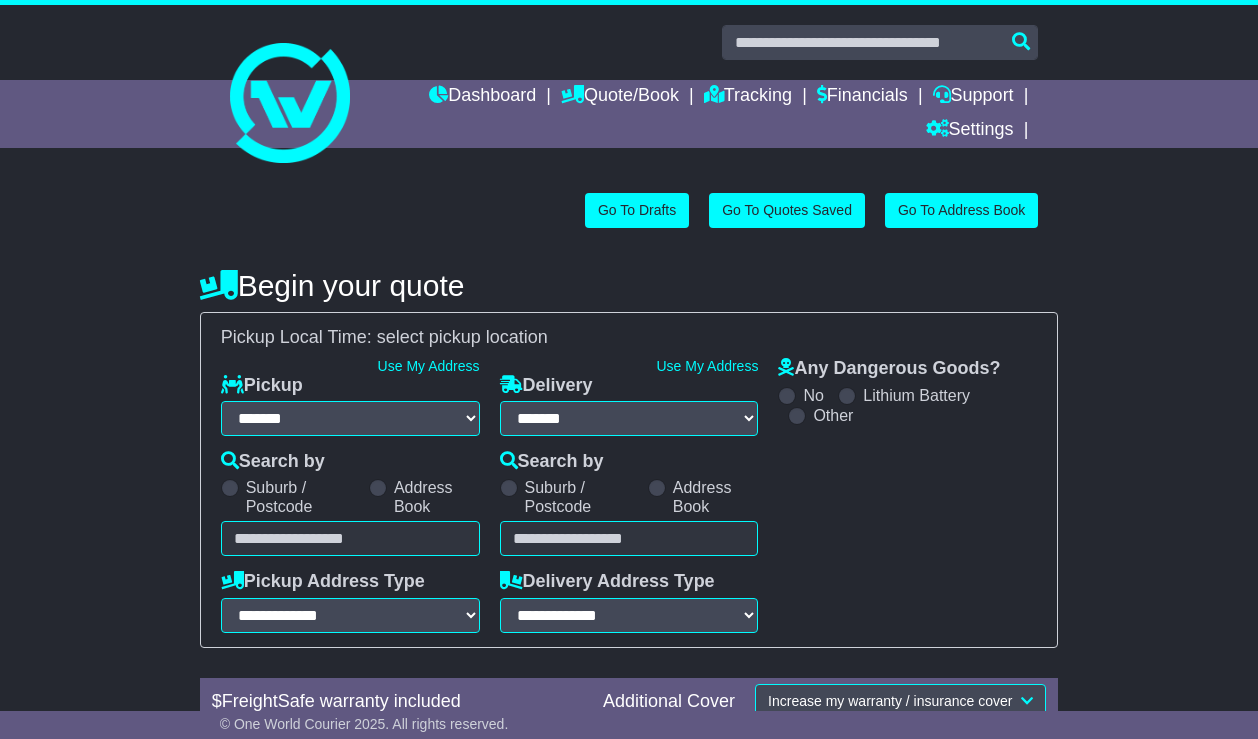 select on "**" 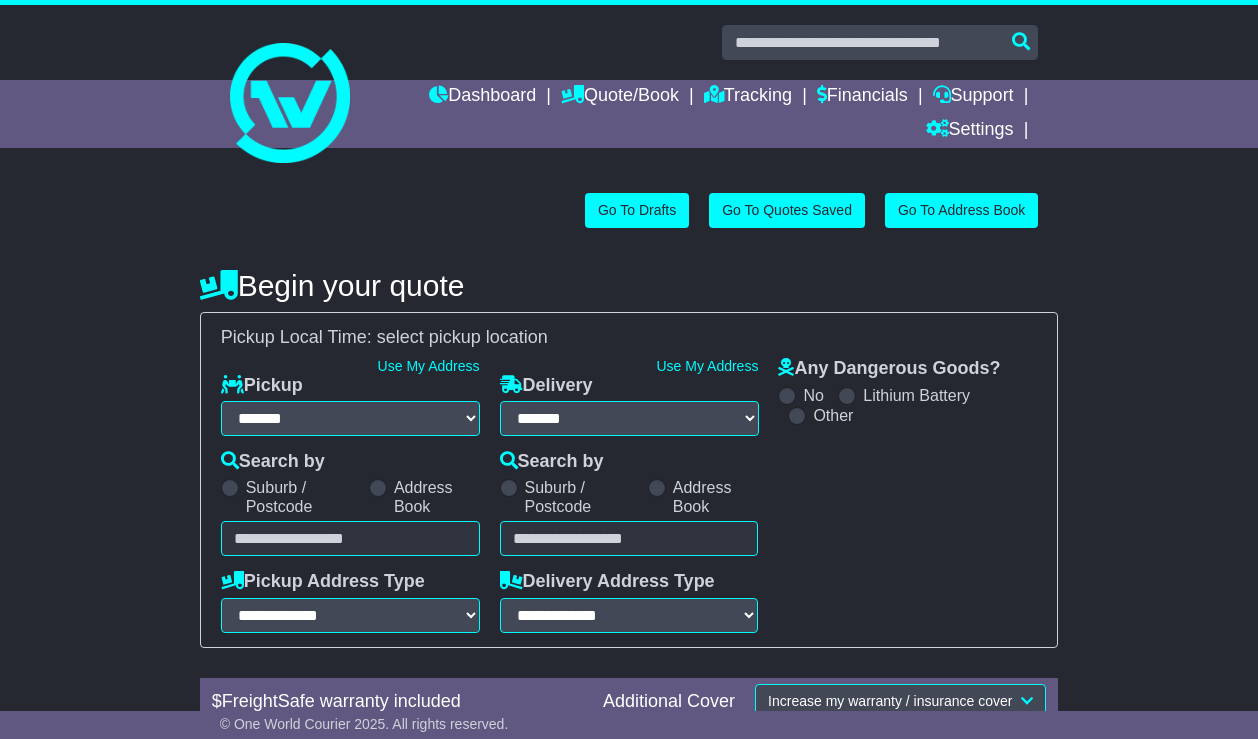 scroll, scrollTop: 0, scrollLeft: 0, axis: both 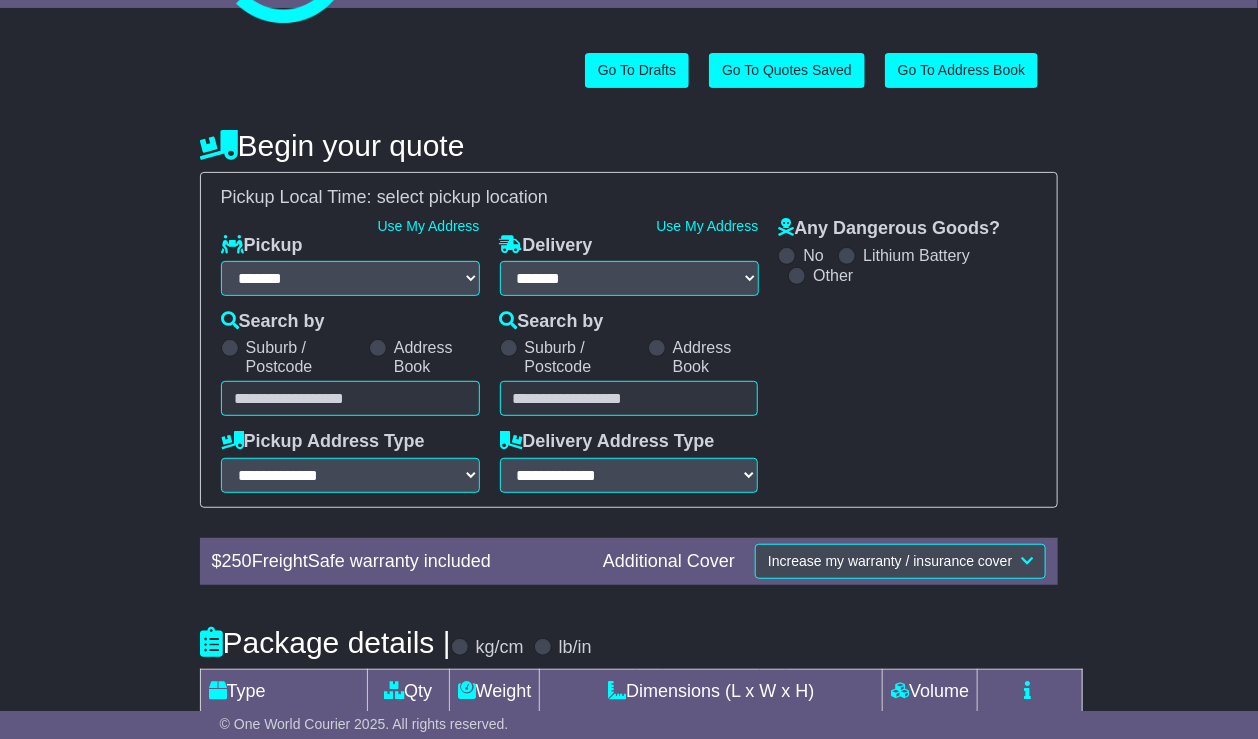 click at bounding box center [350, 398] 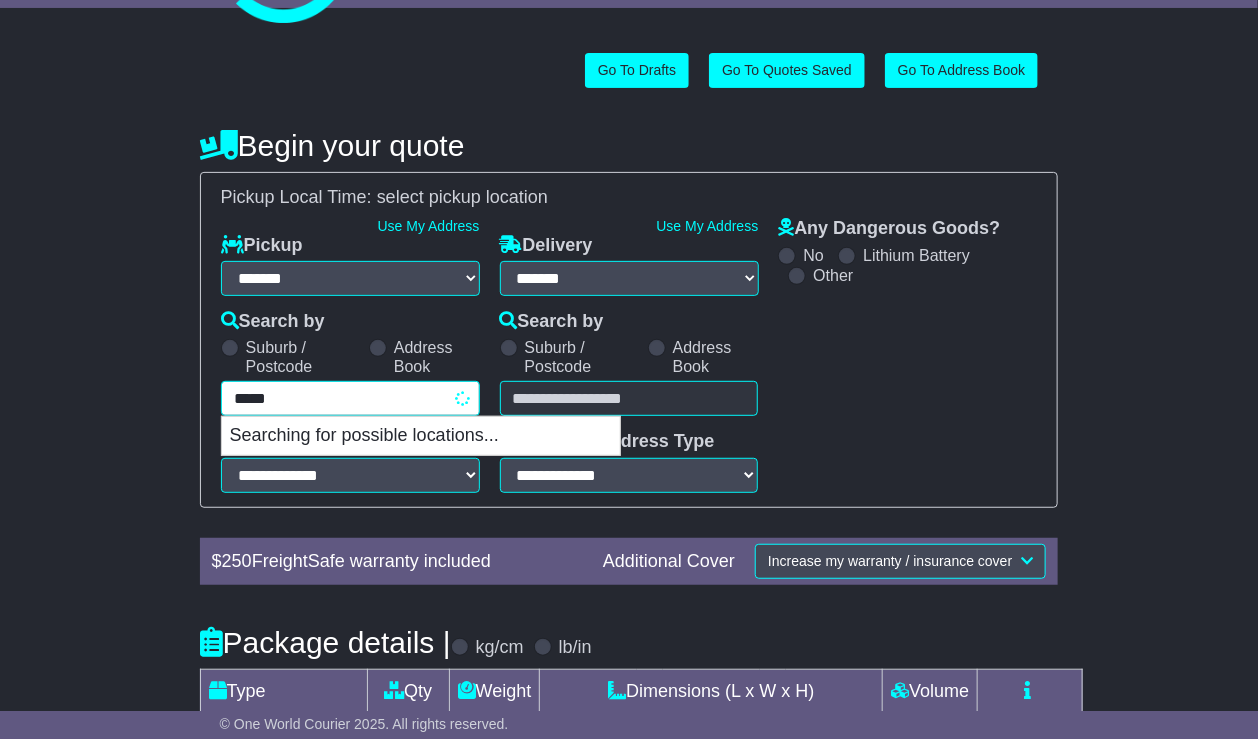 type on "****" 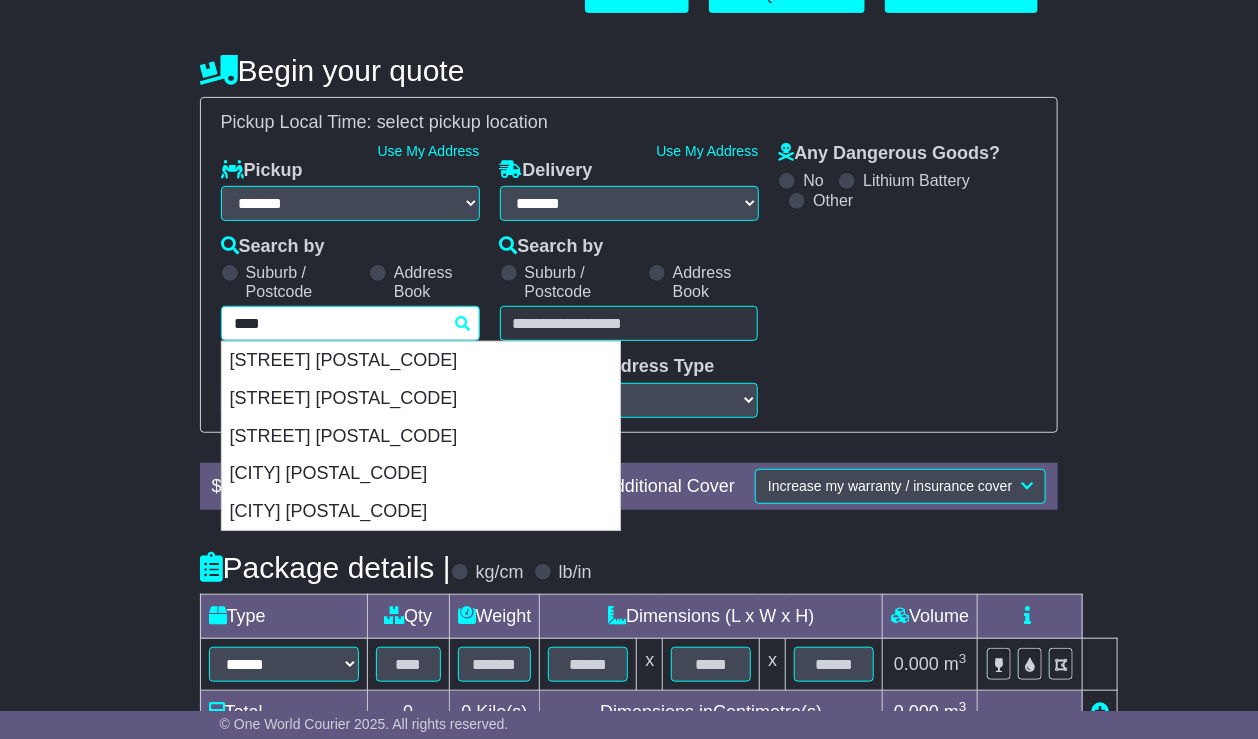 scroll, scrollTop: 233, scrollLeft: 0, axis: vertical 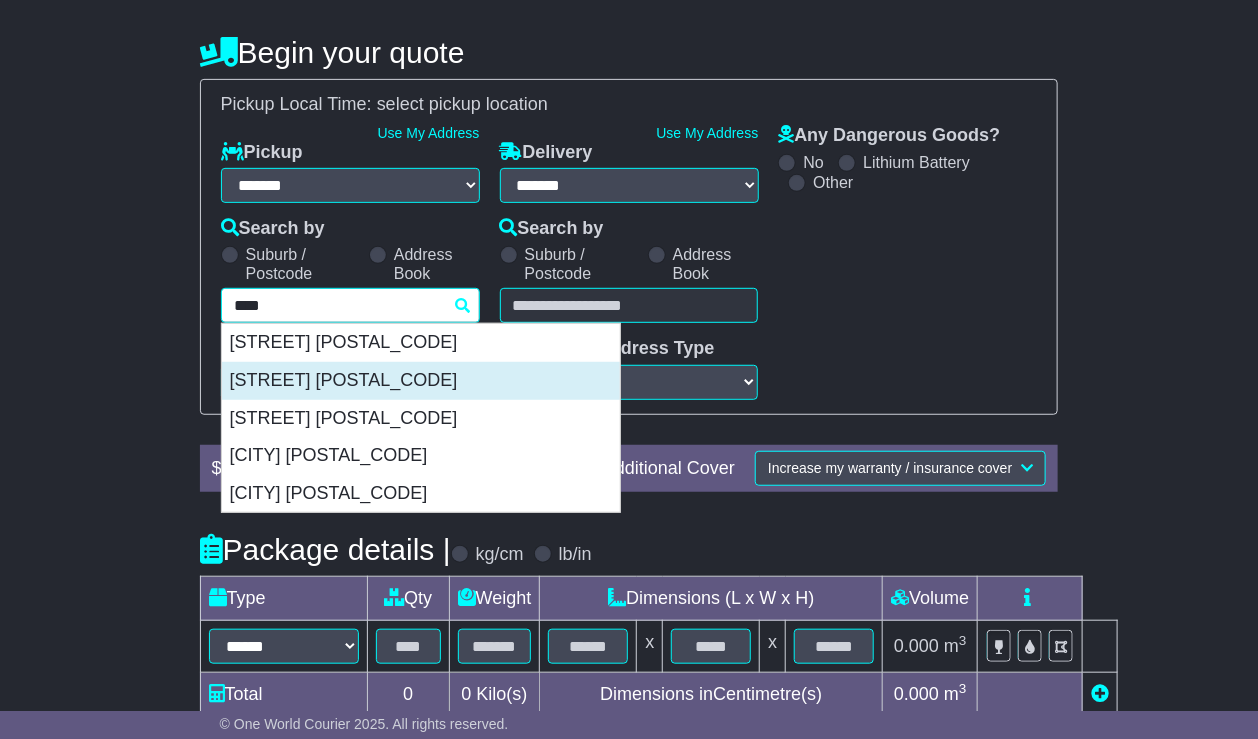 click on "[STREET] [POSTAL_CODE]" at bounding box center (421, 381) 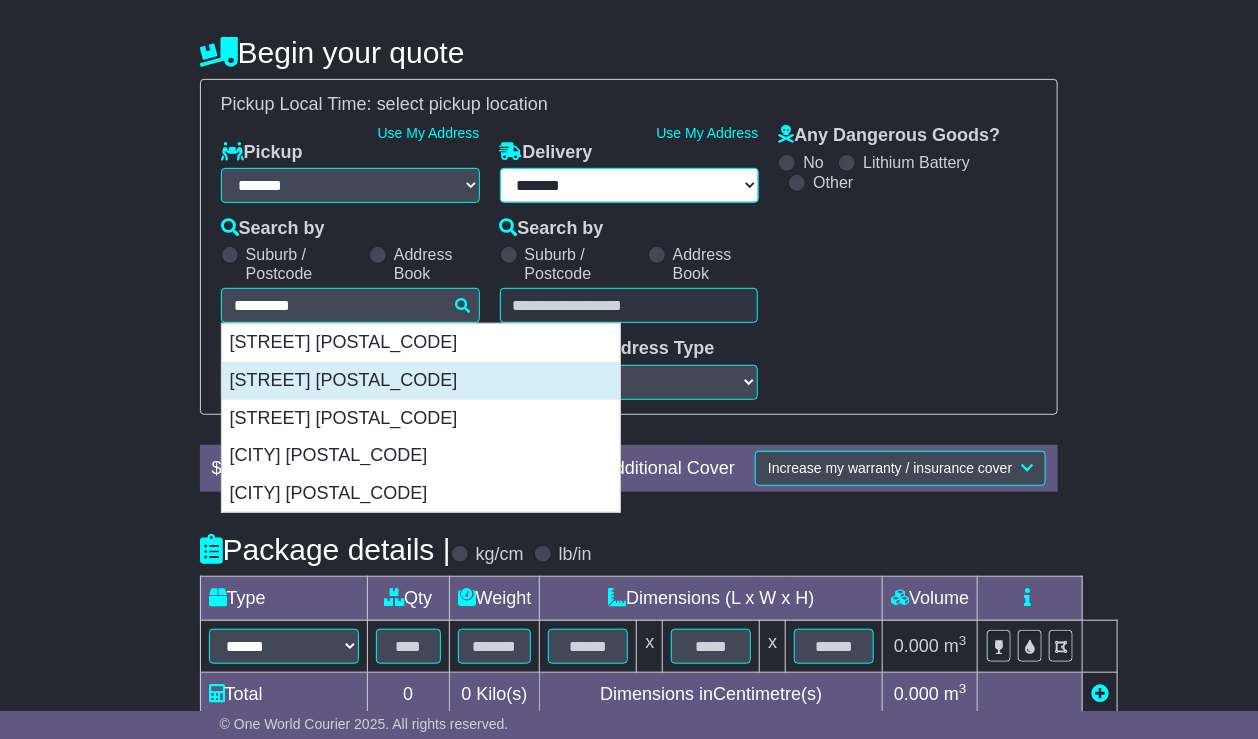type on "**********" 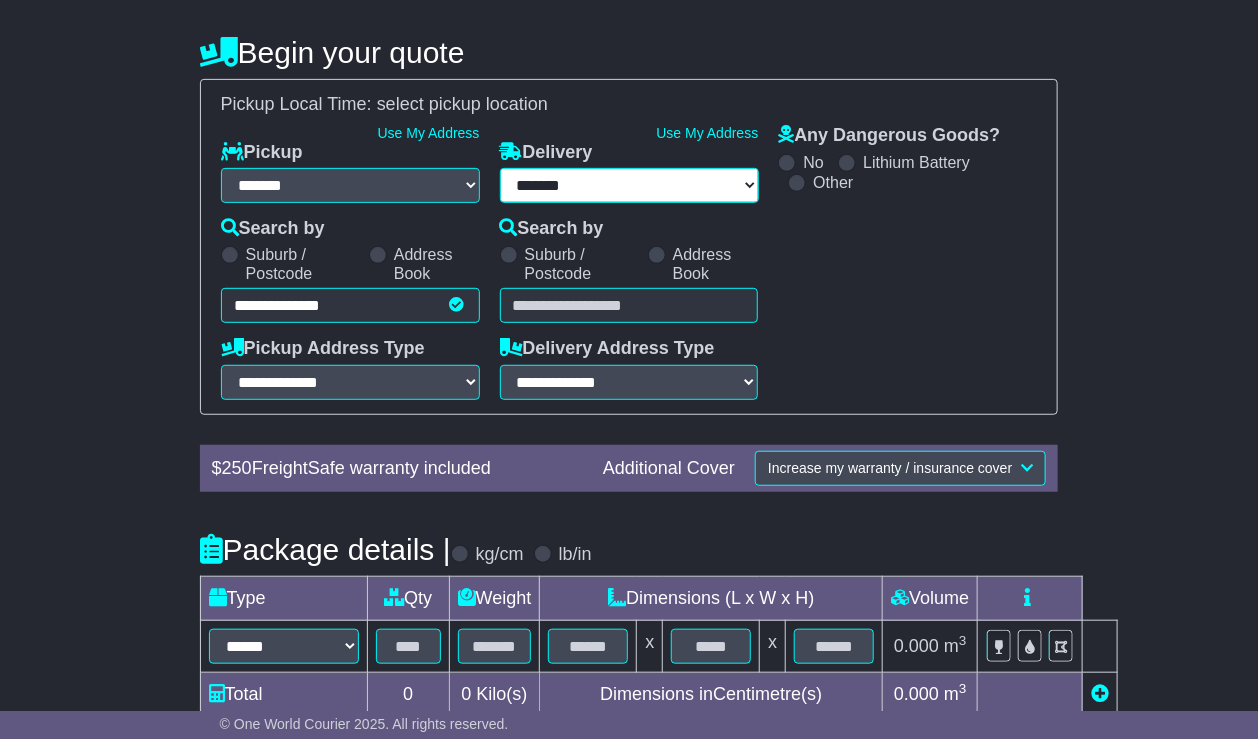 type on "**********" 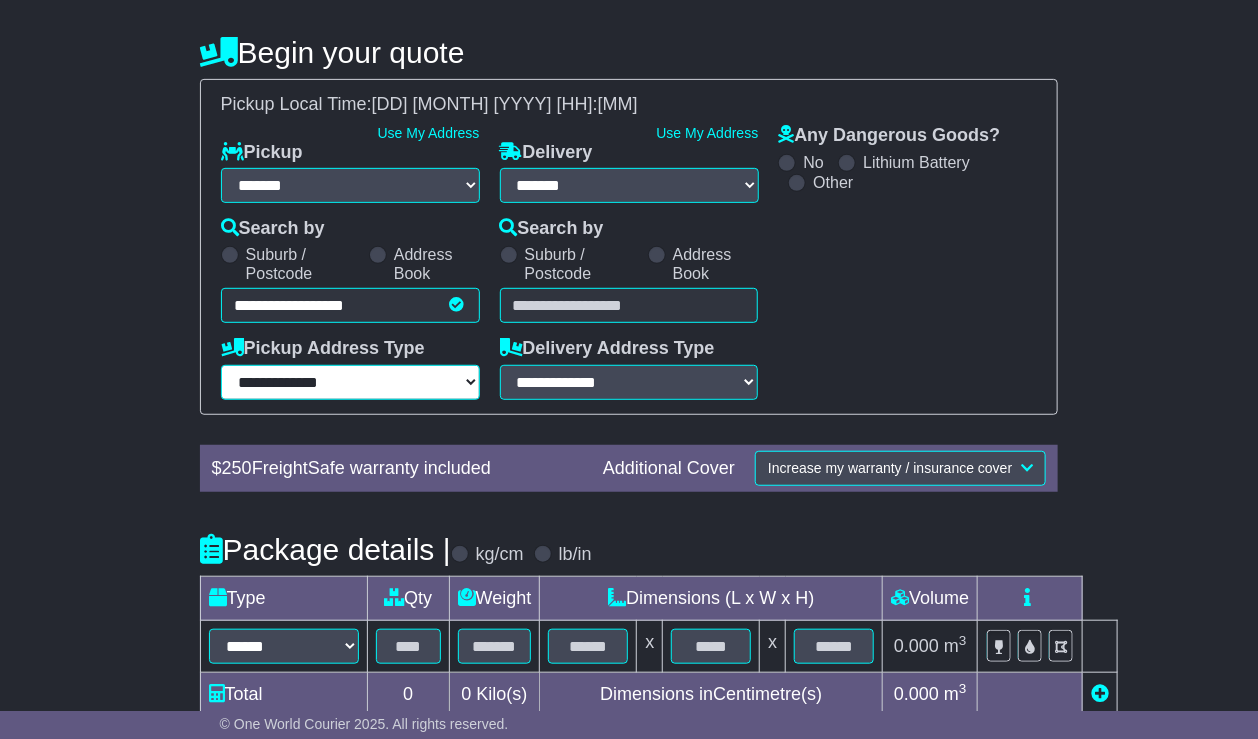 click on "**********" at bounding box center (350, 382) 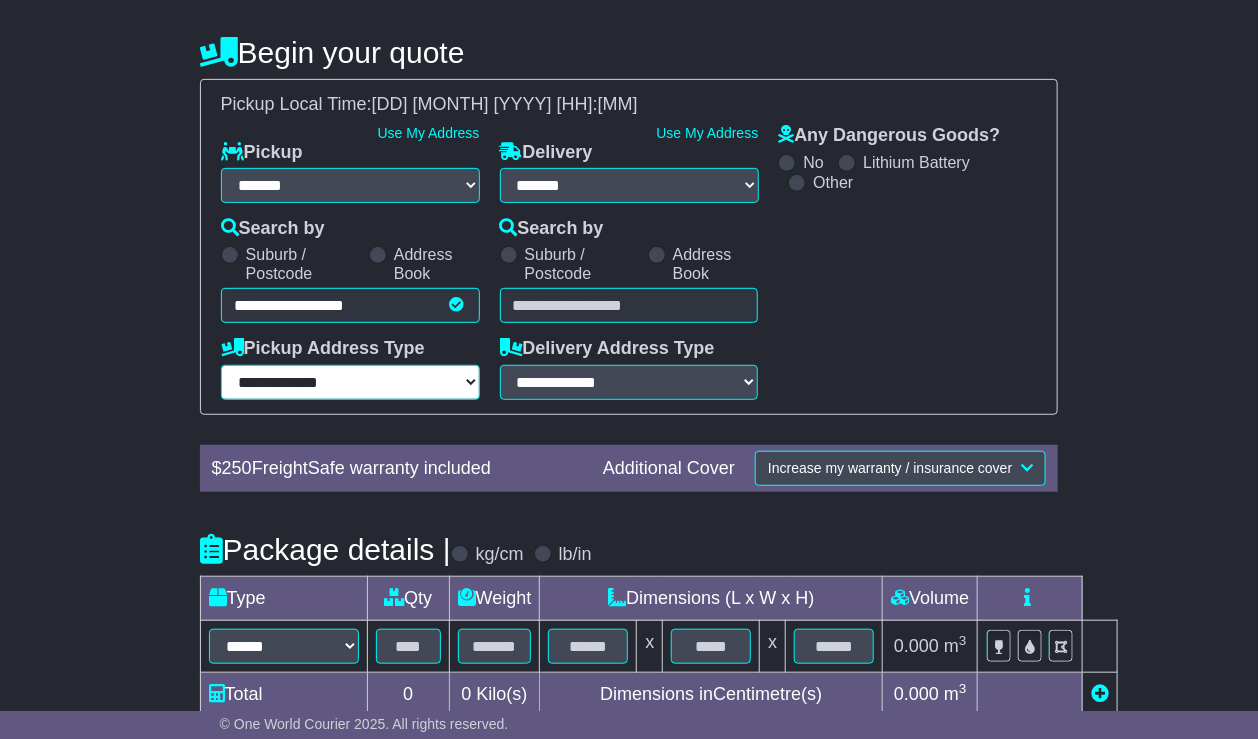 select on "**********" 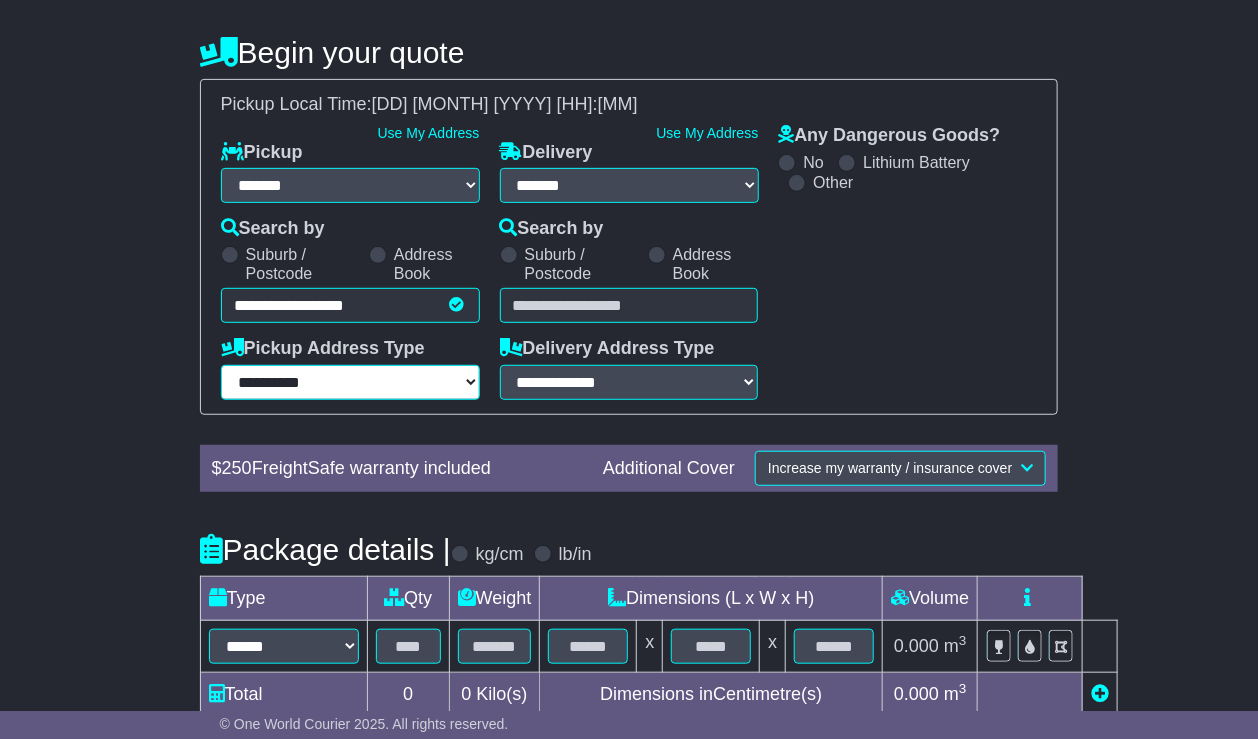 click on "**********" at bounding box center [350, 382] 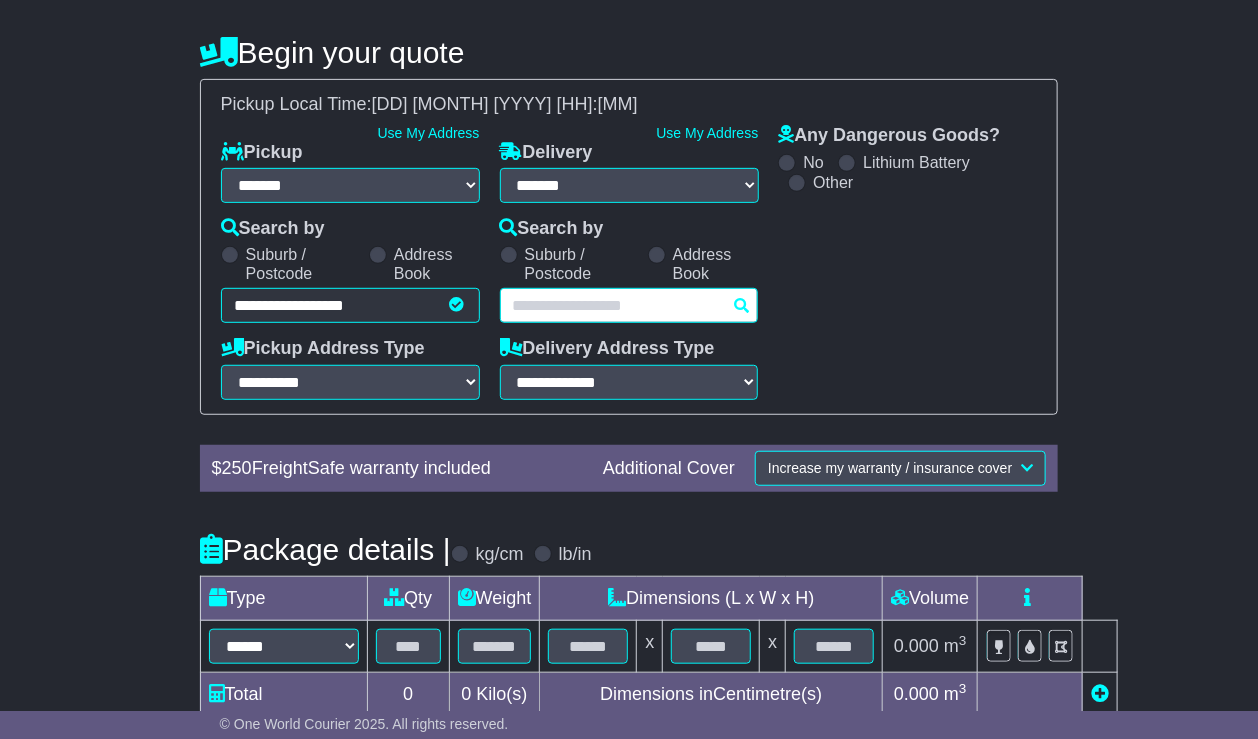 click at bounding box center [629, 305] 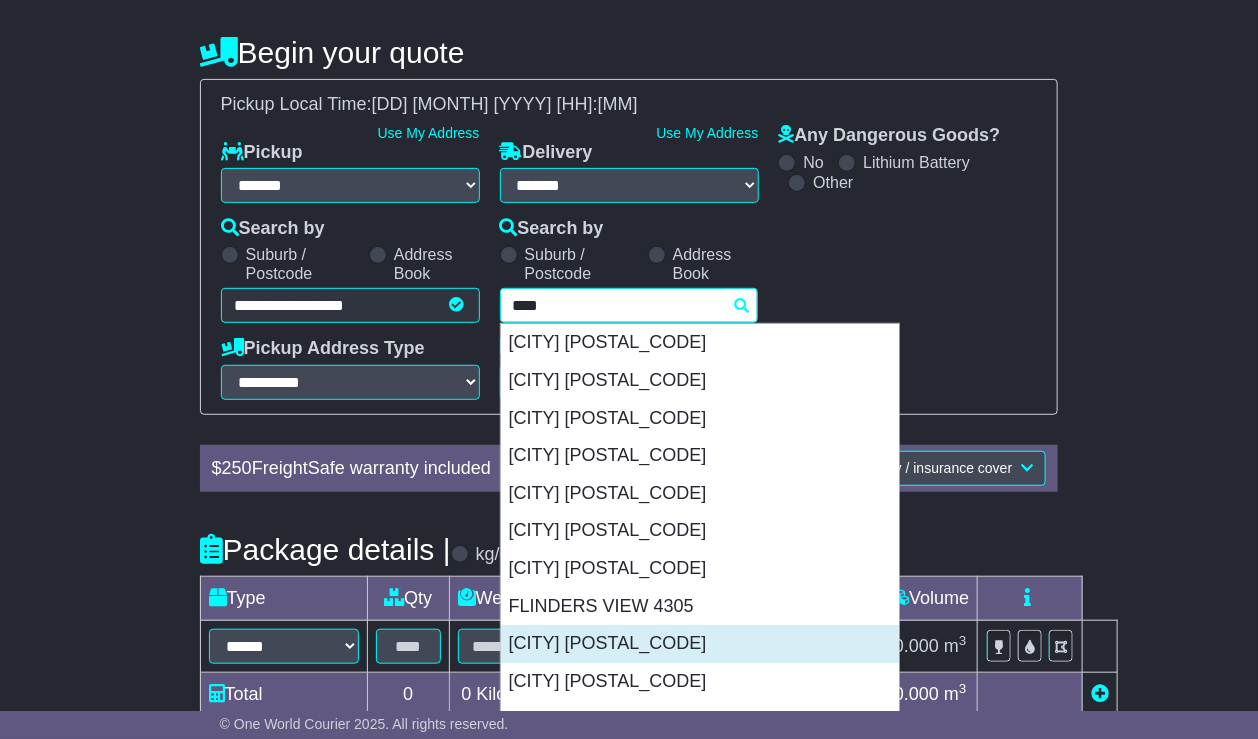 click on "[CITY] [POSTAL_CODE]" at bounding box center (700, 644) 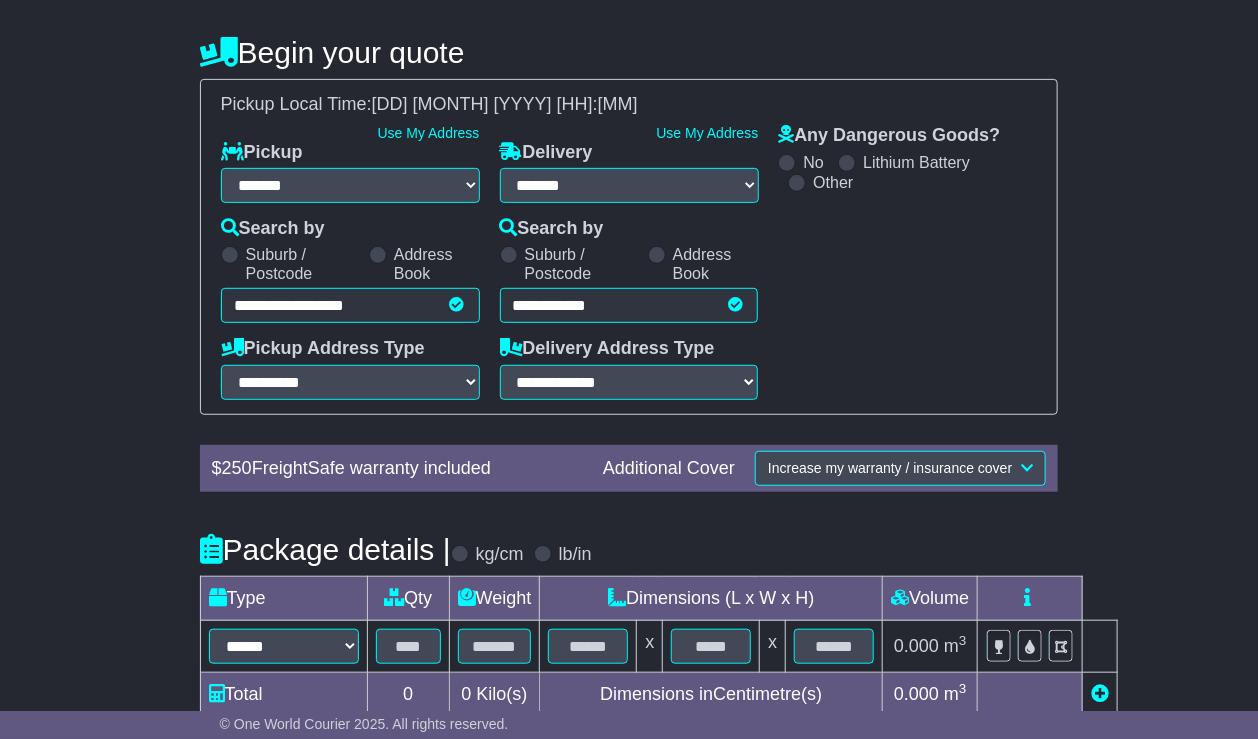 type on "**********" 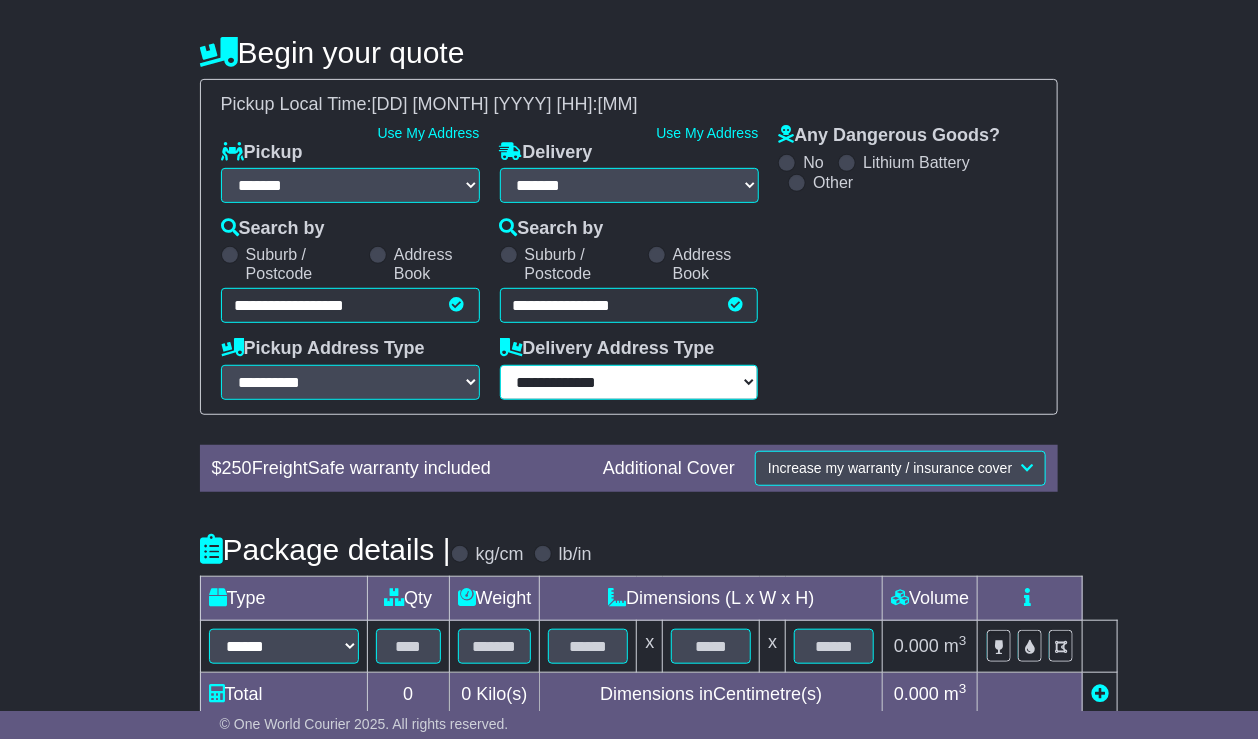 click on "**********" at bounding box center (629, 382) 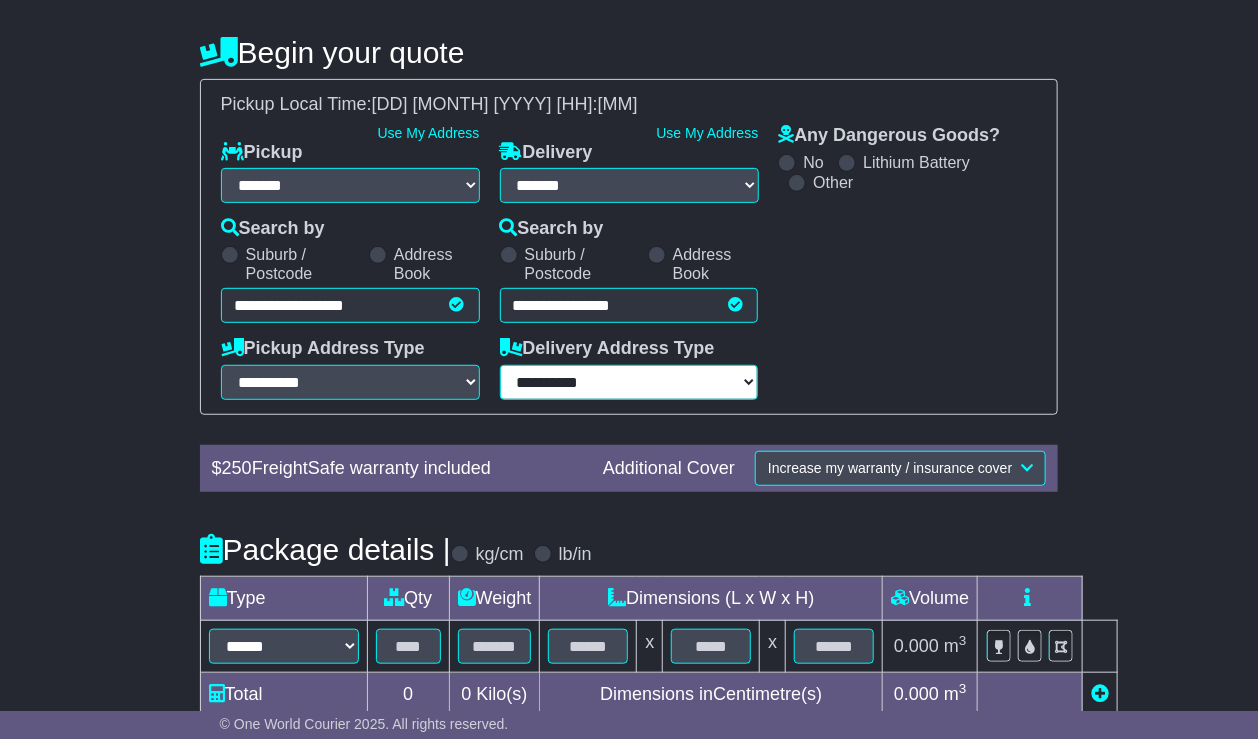 click on "**********" at bounding box center [629, 382] 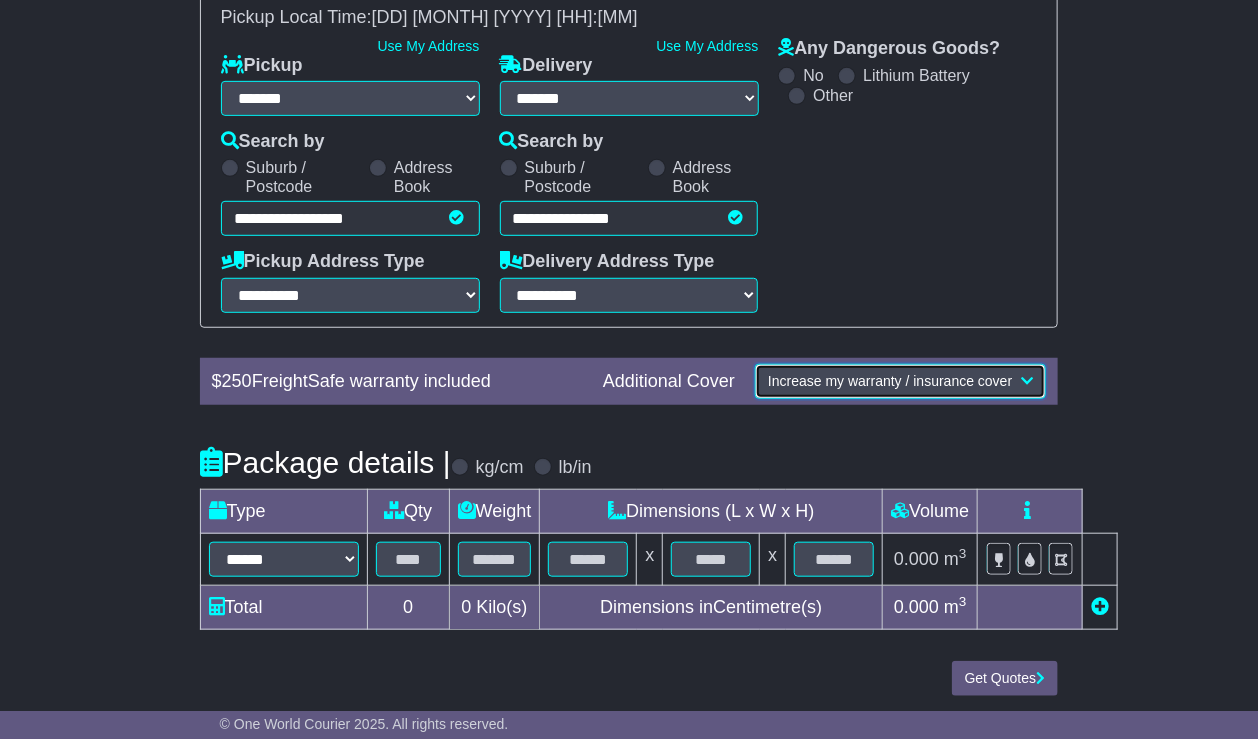 click on "Increase my warranty / insurance cover" at bounding box center [890, 381] 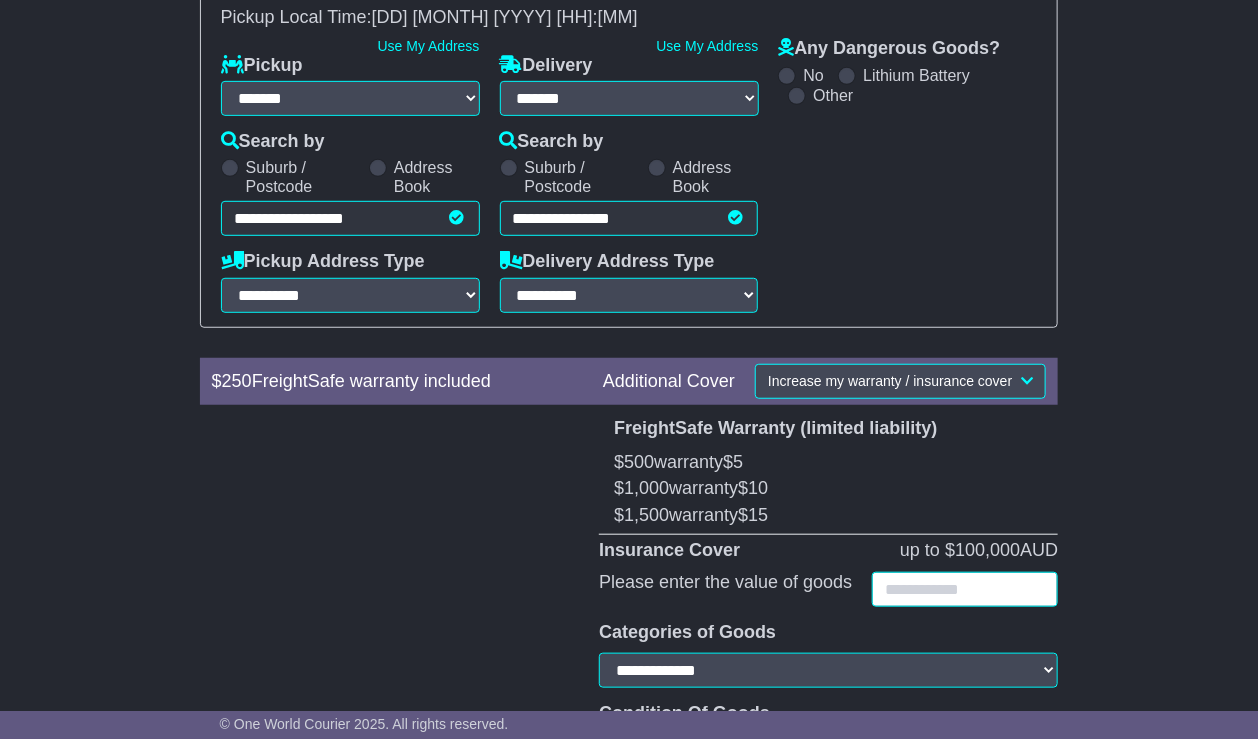 click at bounding box center (965, 589) 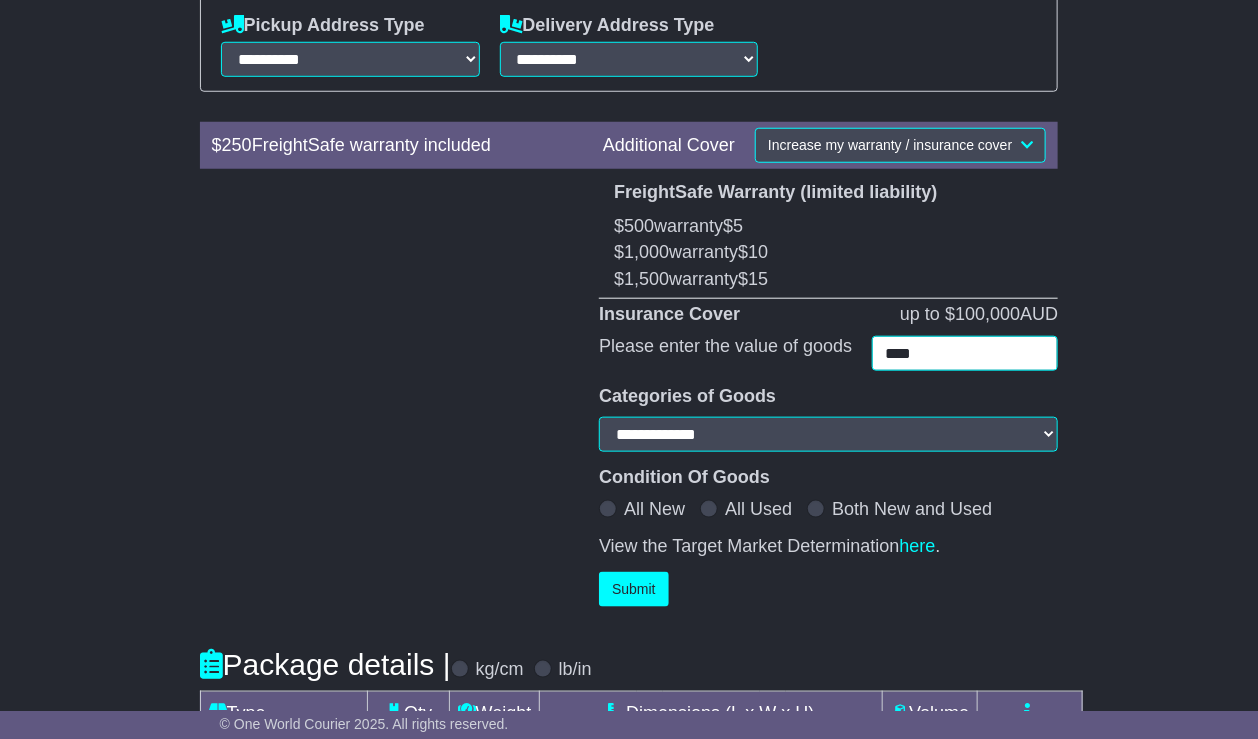 scroll, scrollTop: 563, scrollLeft: 0, axis: vertical 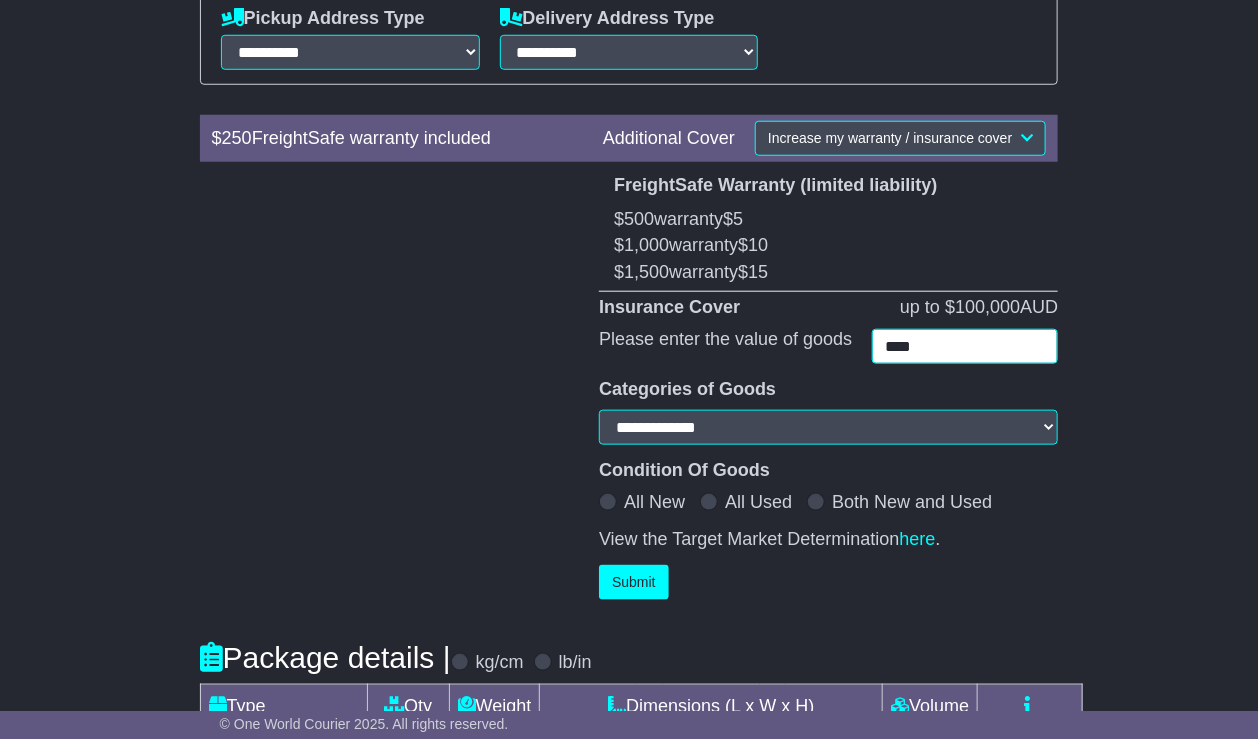 type on "****" 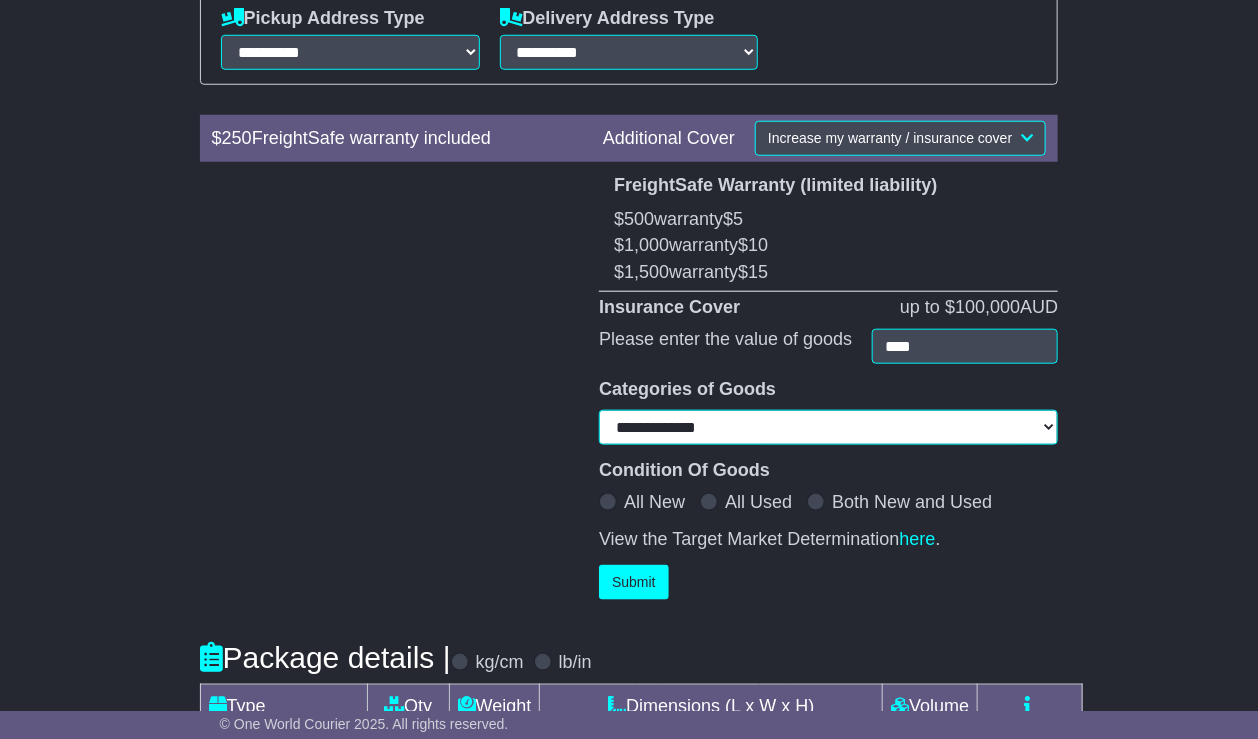 click on "**********" at bounding box center [828, 427] 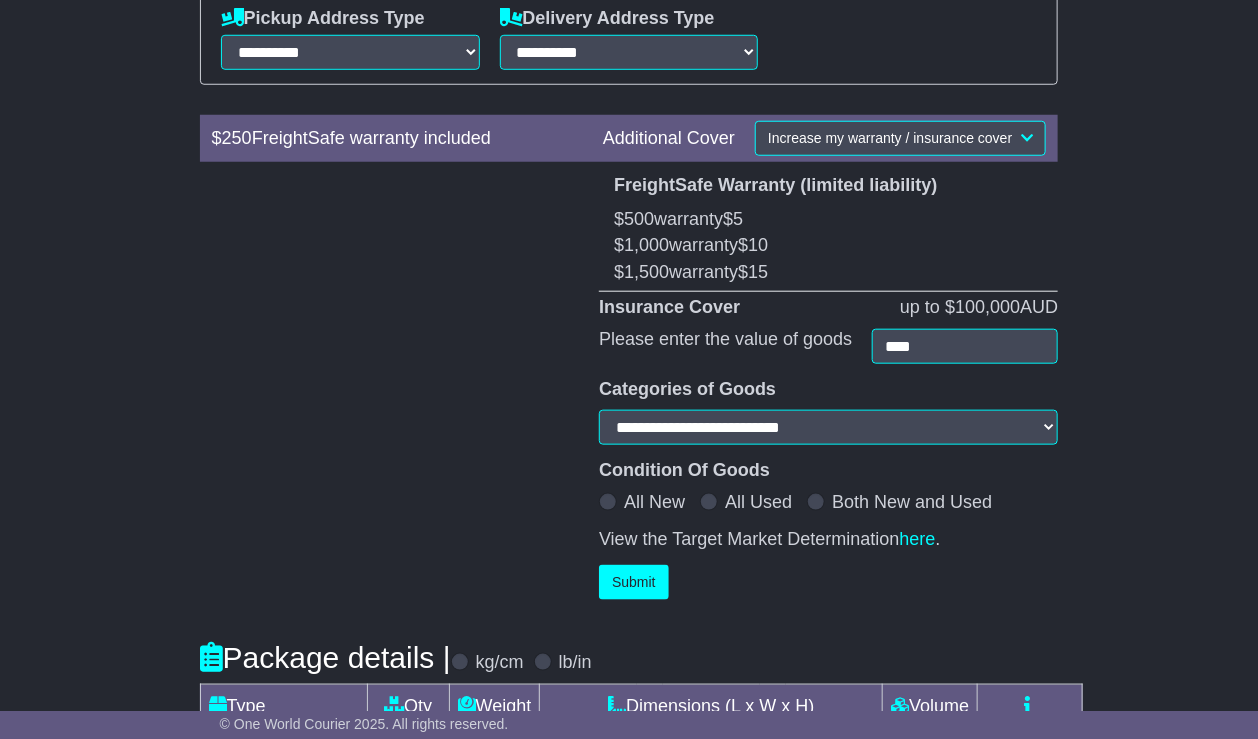 select on "**********" 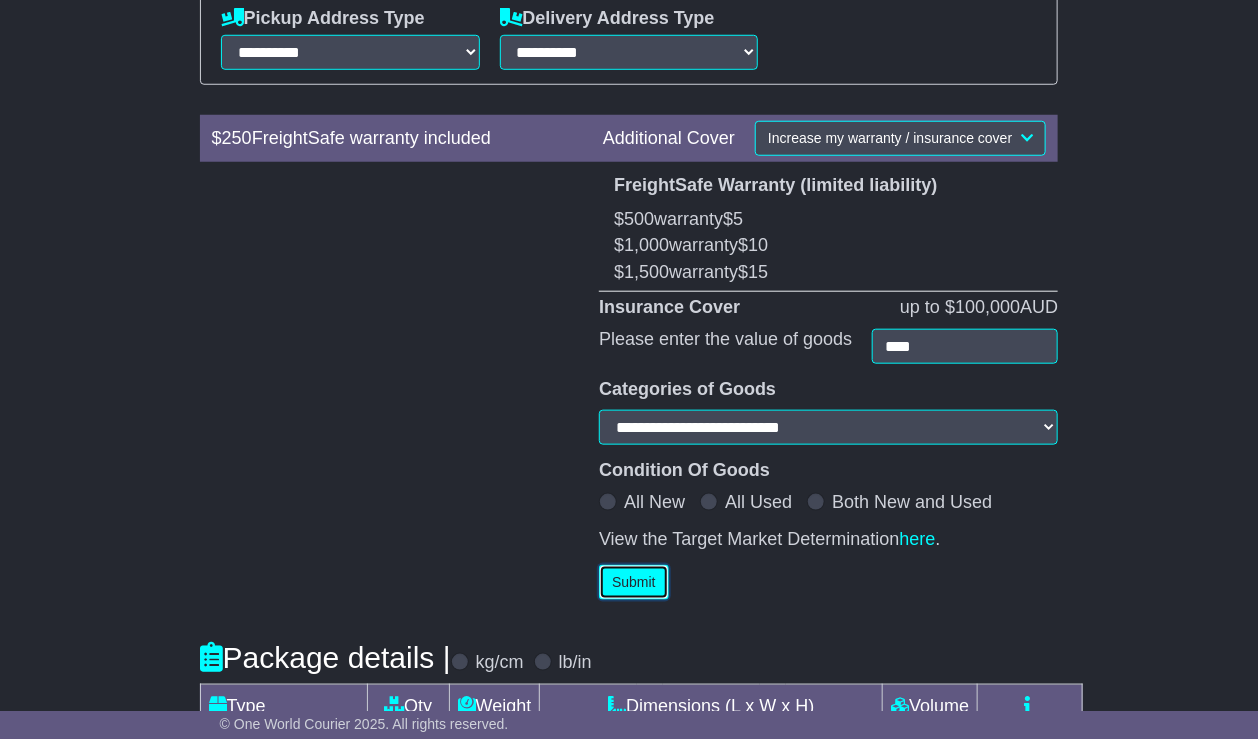click on "Submit" at bounding box center [634, 582] 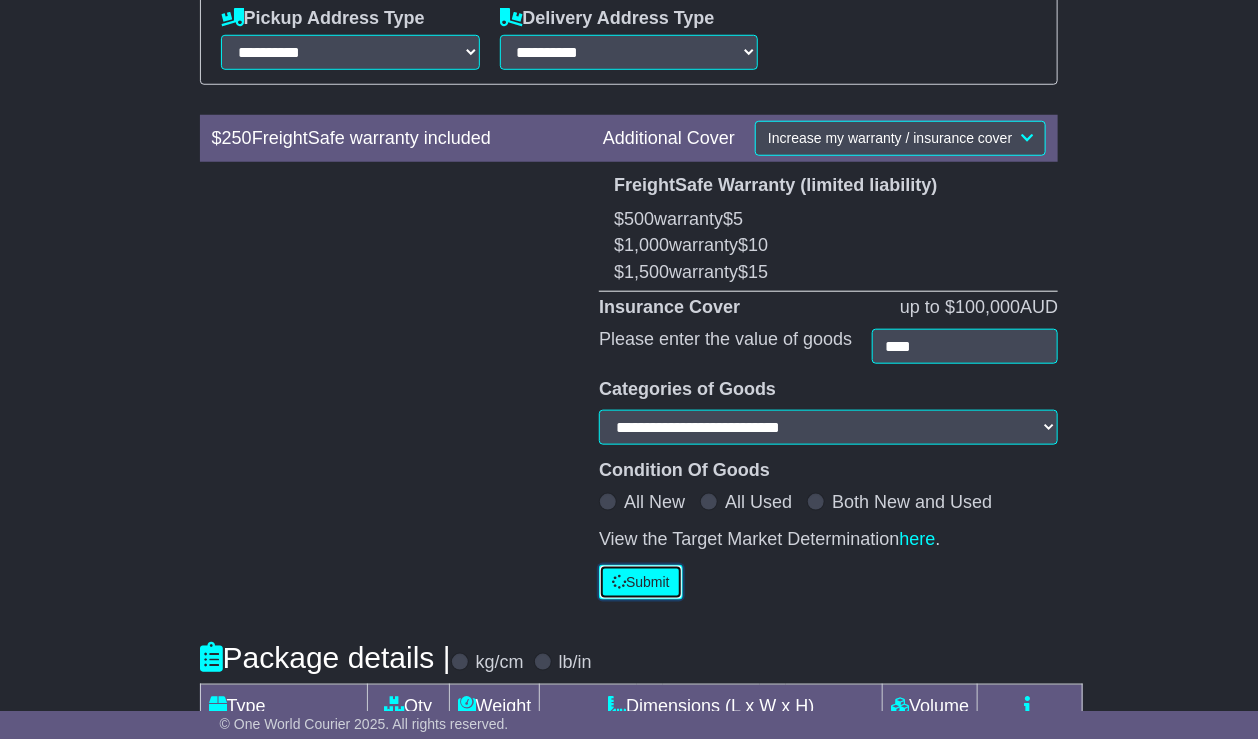 select on "**********" 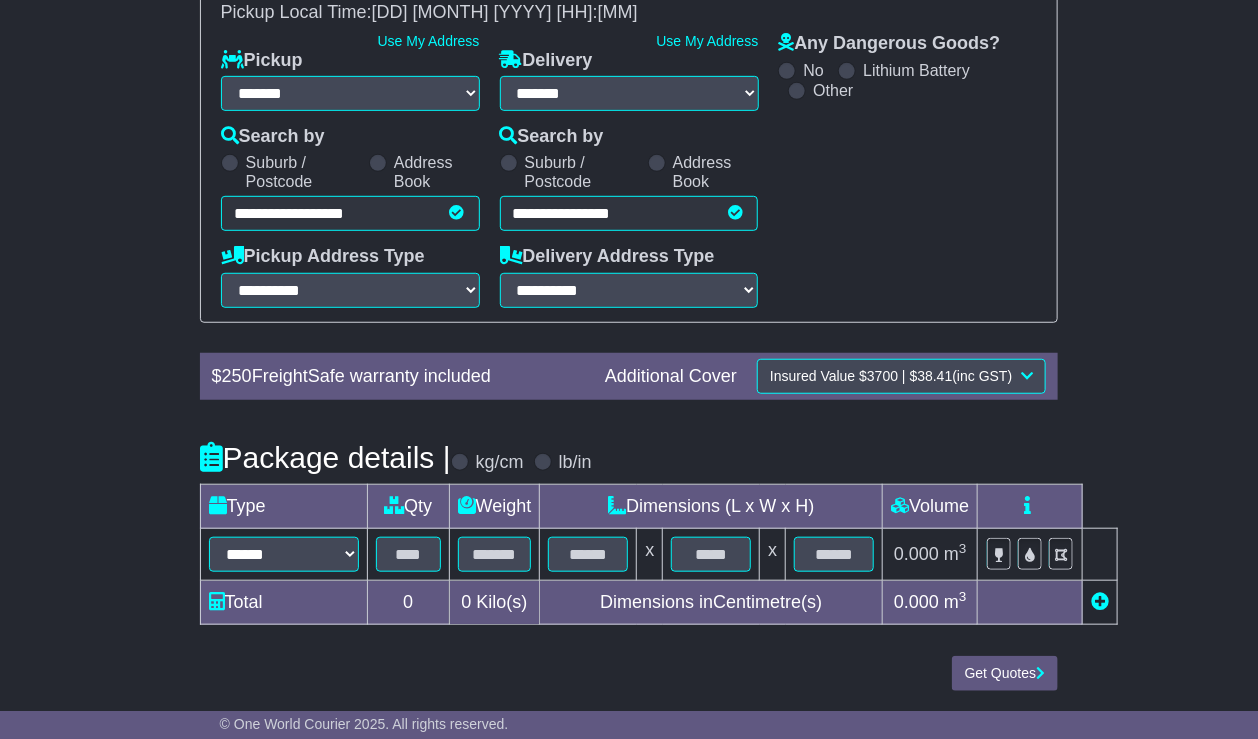 scroll, scrollTop: 320, scrollLeft: 0, axis: vertical 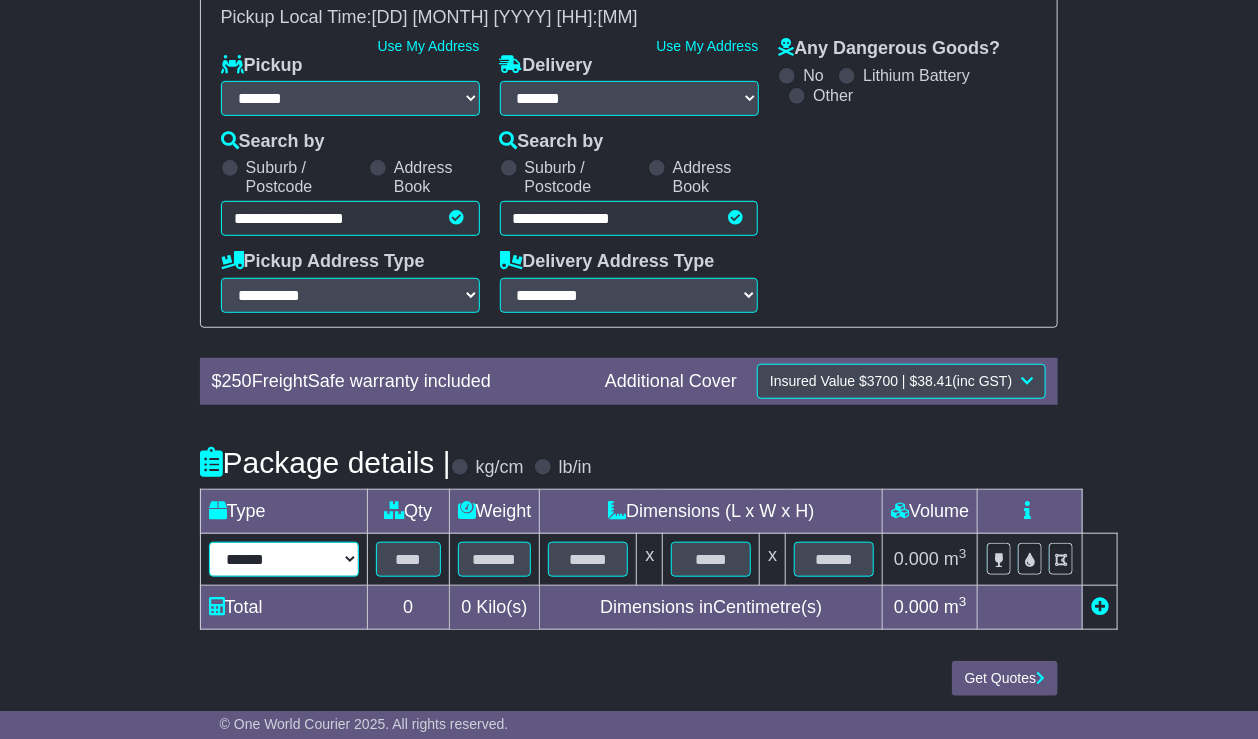 click on "****** ****** *** ******** ***** **** **** ****** *** *******" at bounding box center [284, 559] 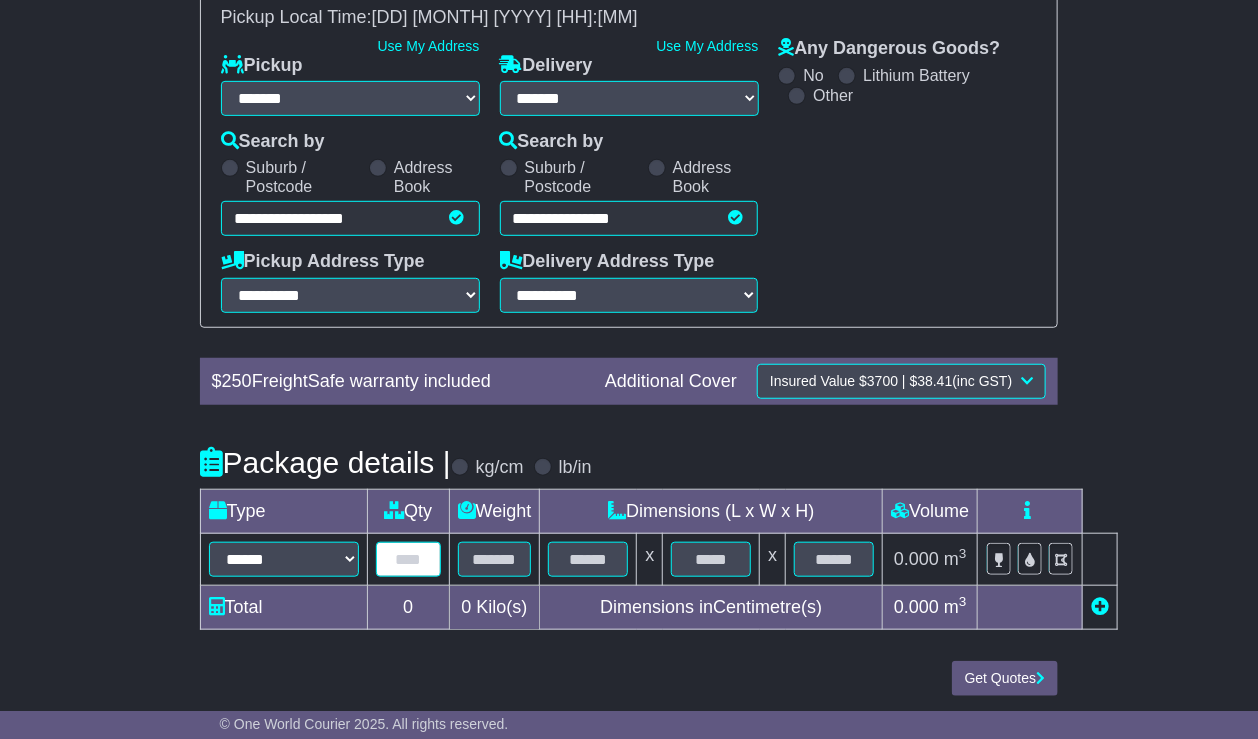 click at bounding box center [408, 559] 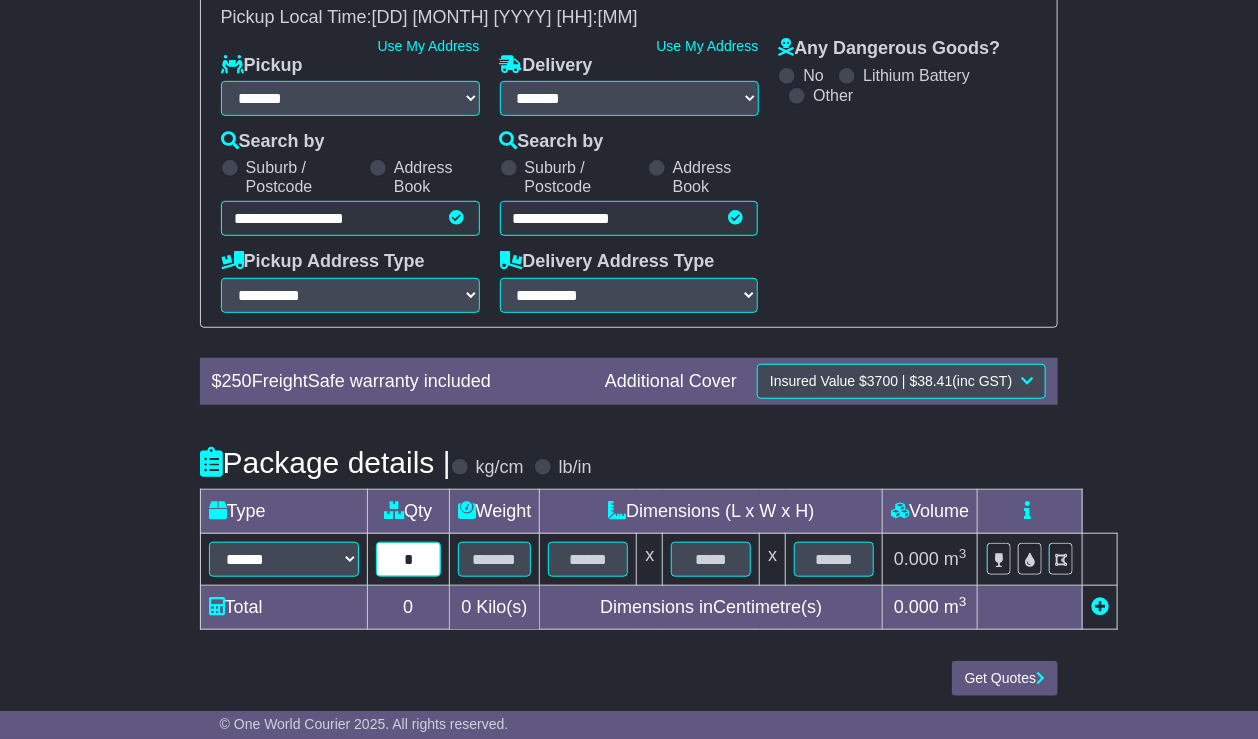 type on "*" 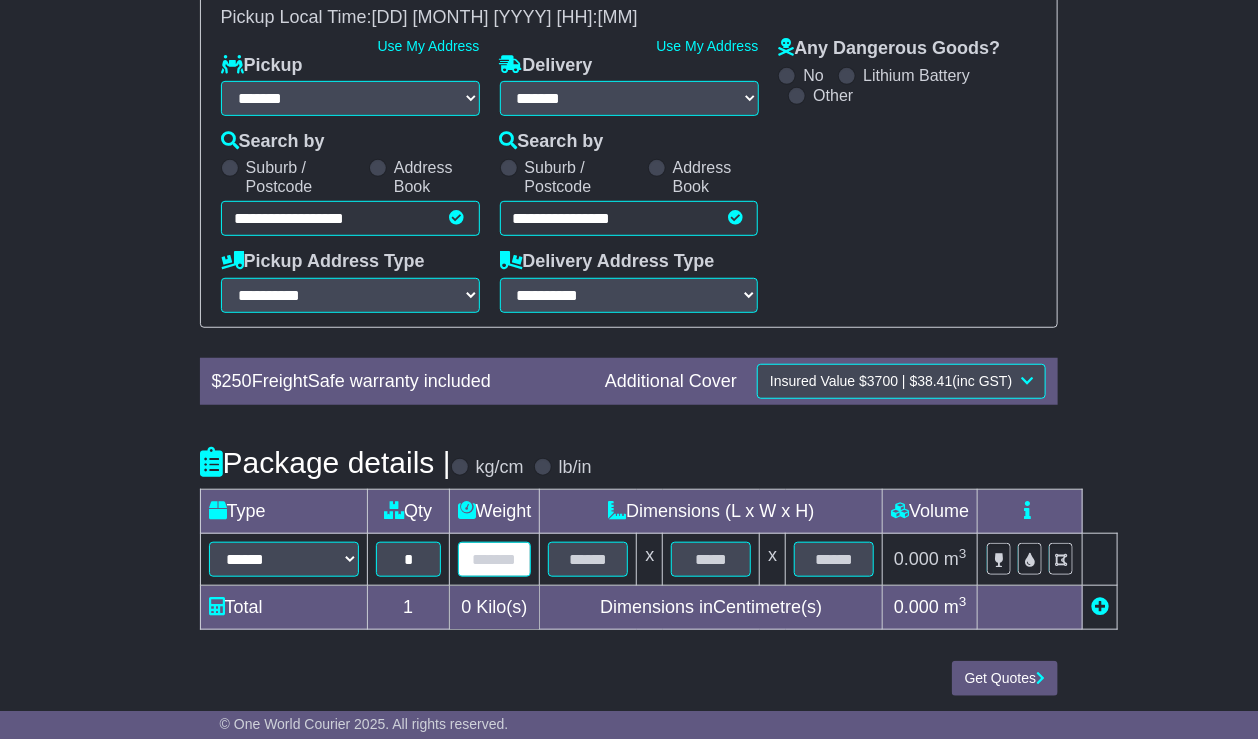 click at bounding box center (495, 559) 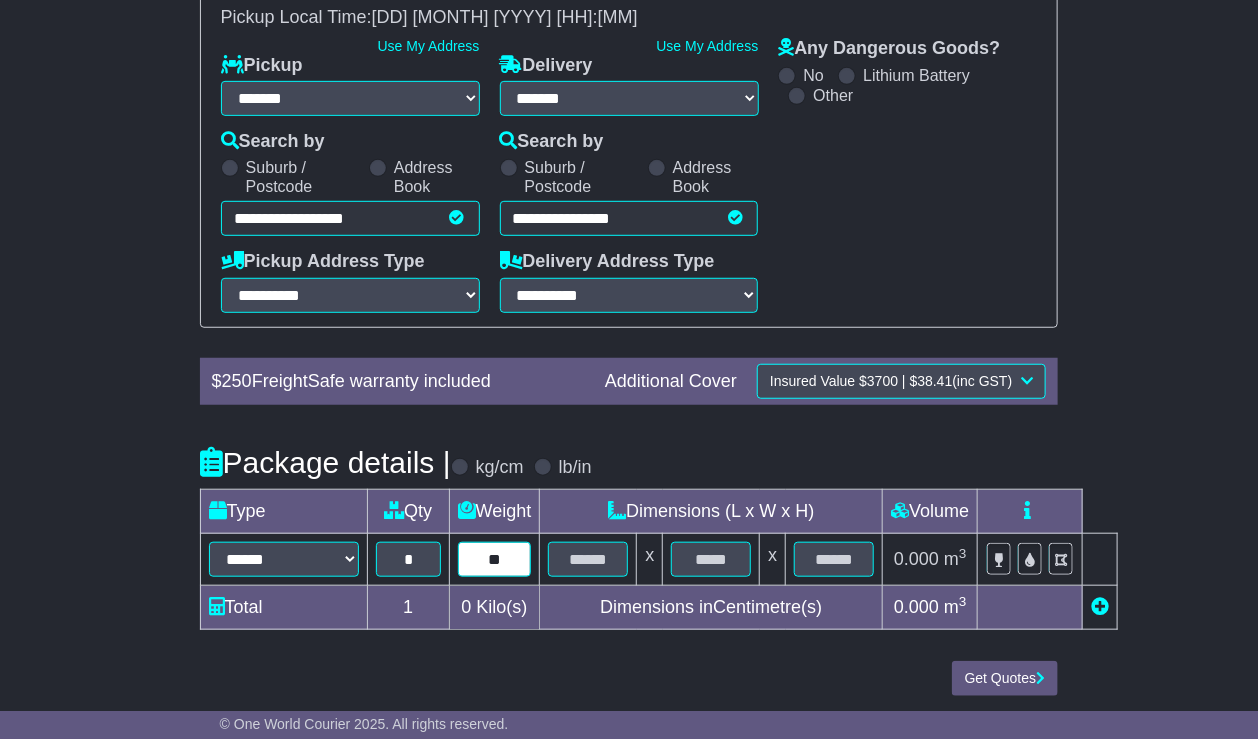 type on "**" 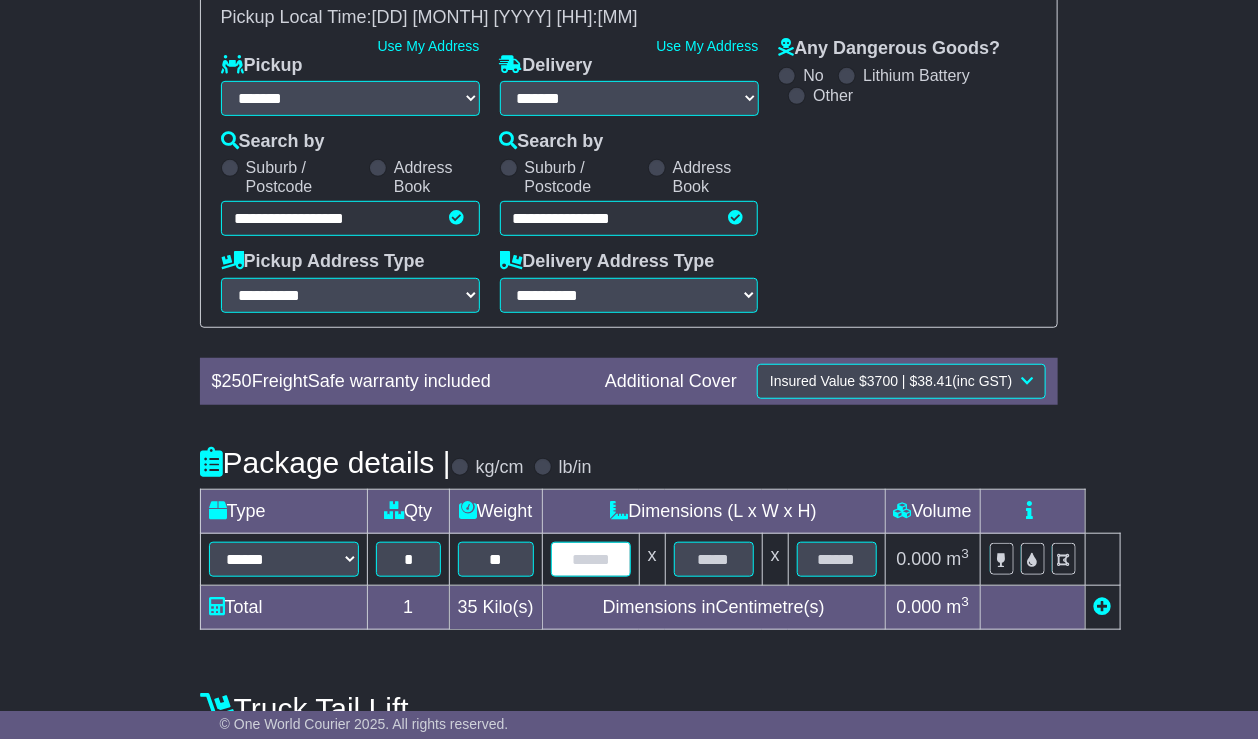 click at bounding box center (591, 559) 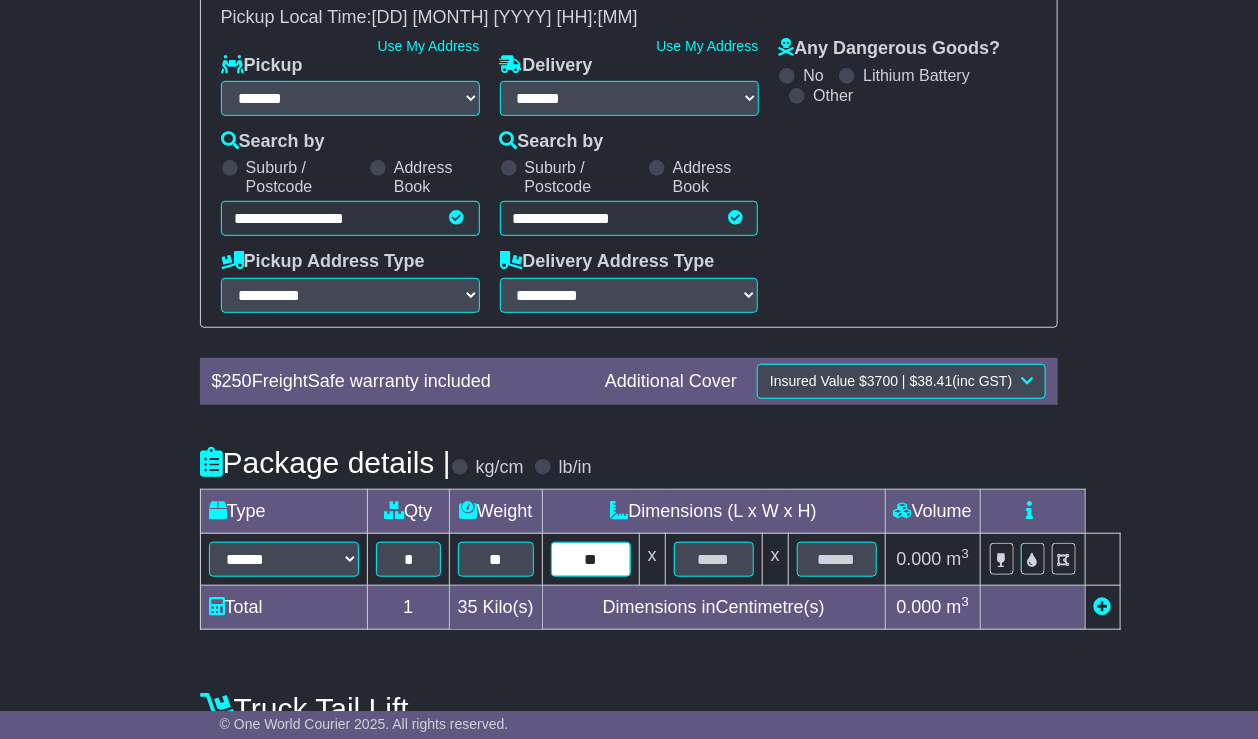 type on "**" 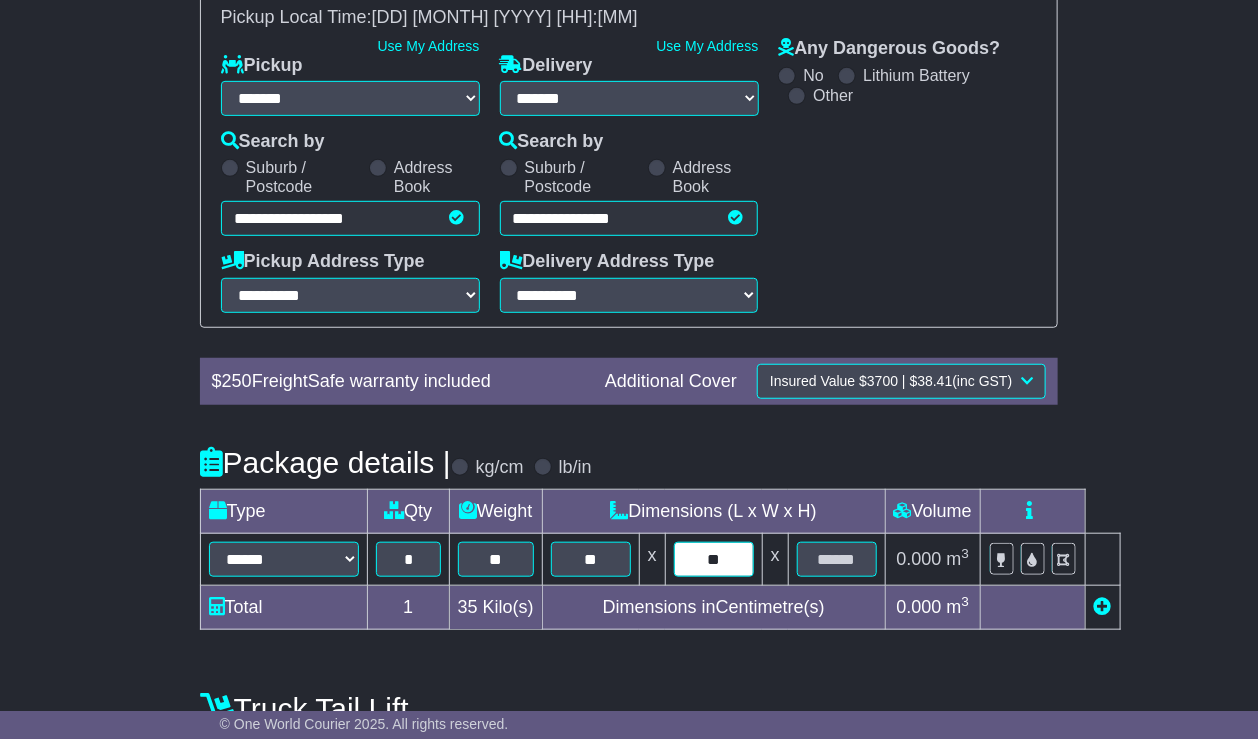 type on "**" 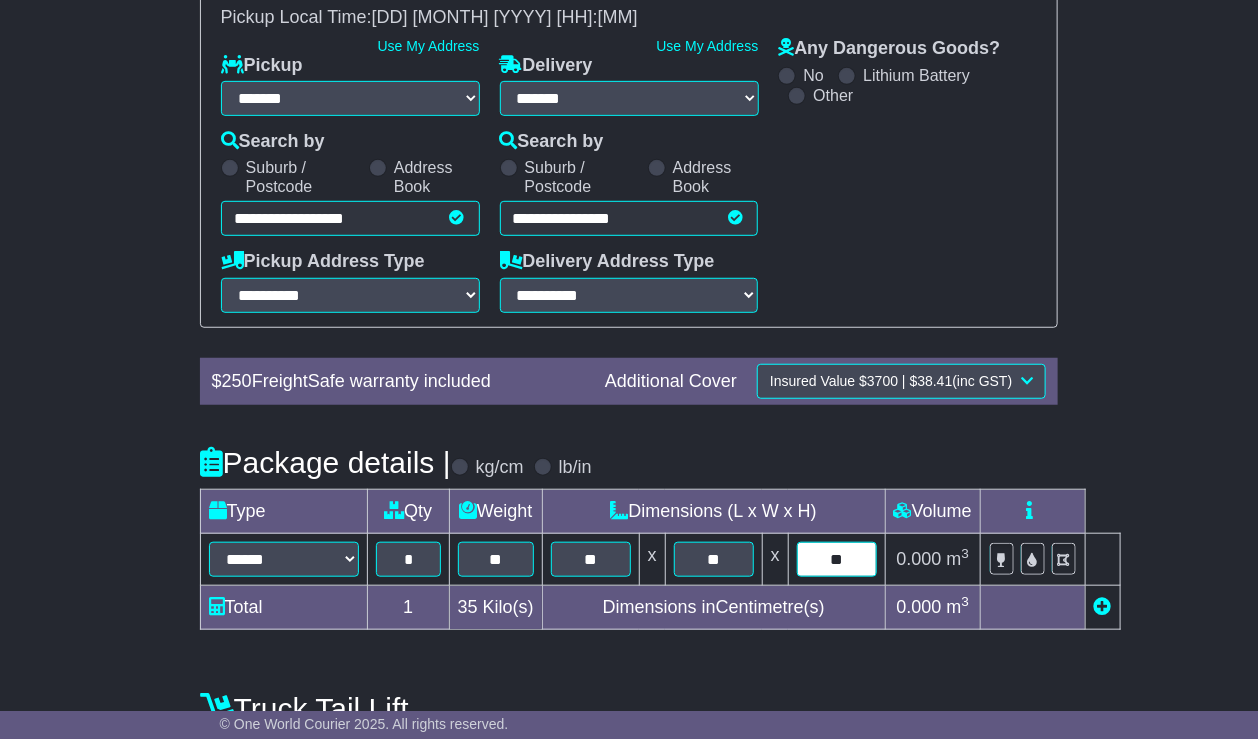 type on "**" 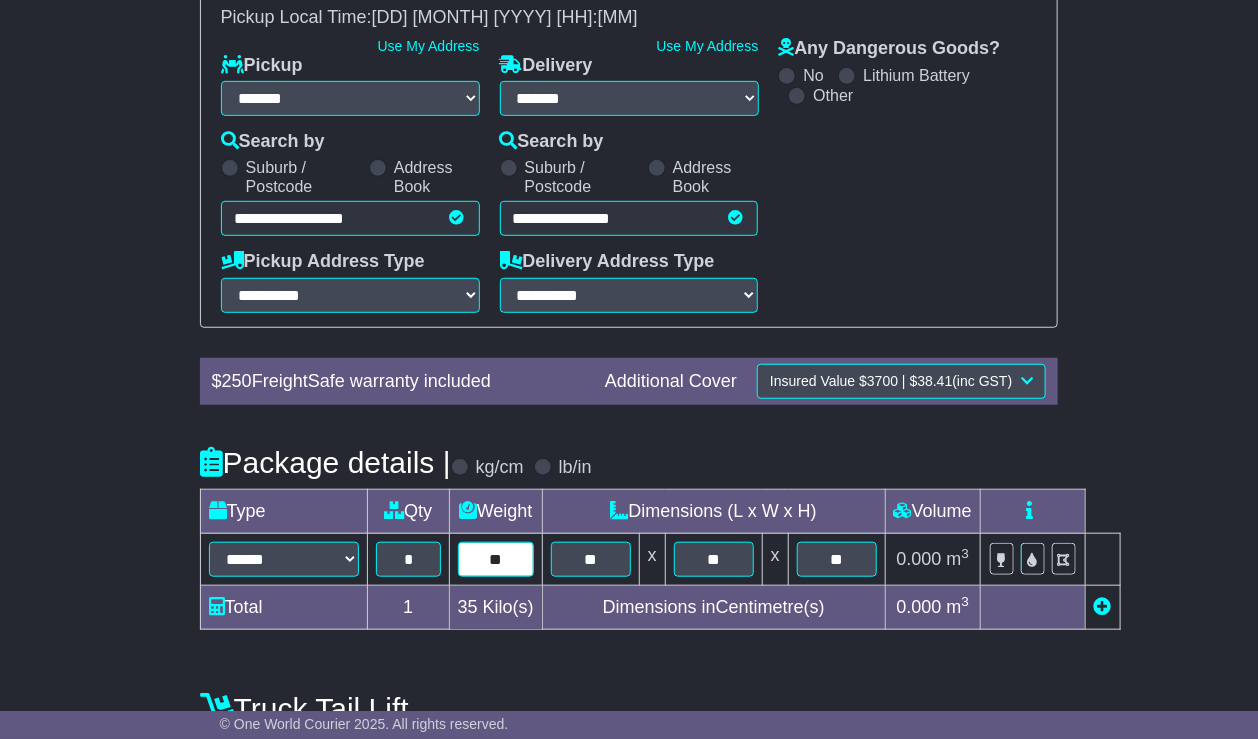 click on "**" at bounding box center [496, 559] 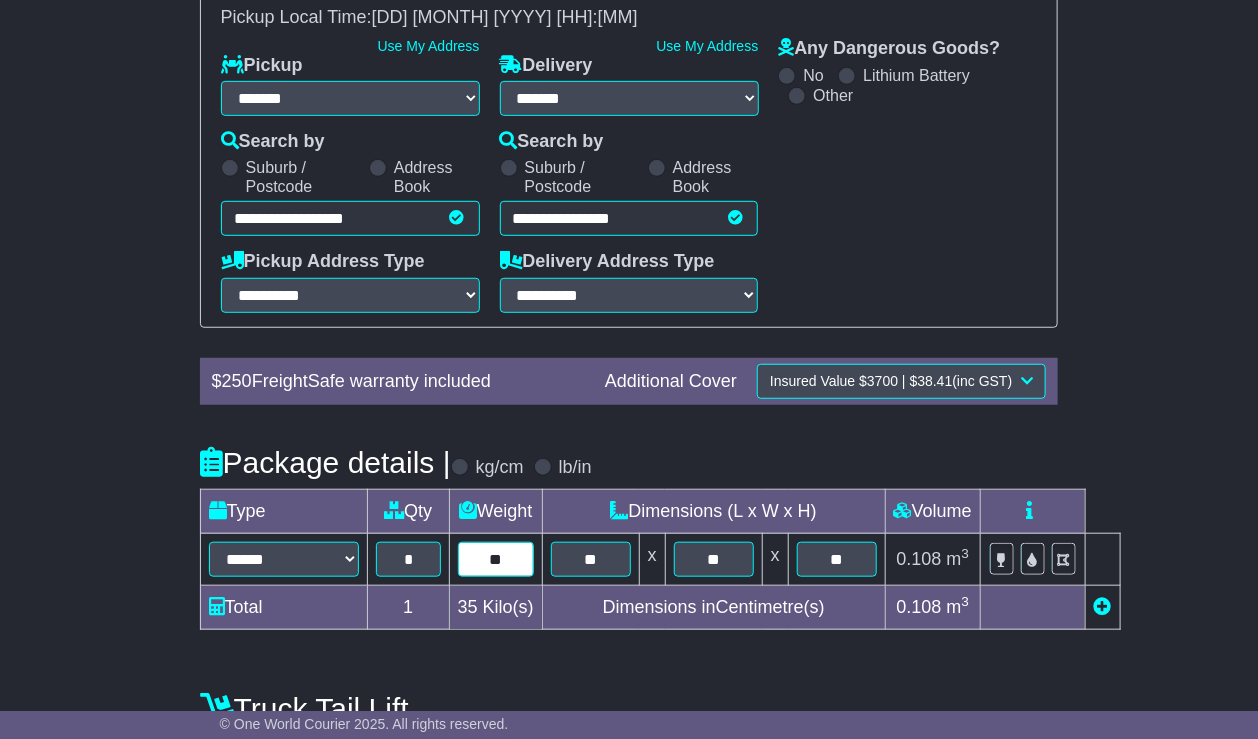 scroll, scrollTop: 448, scrollLeft: 0, axis: vertical 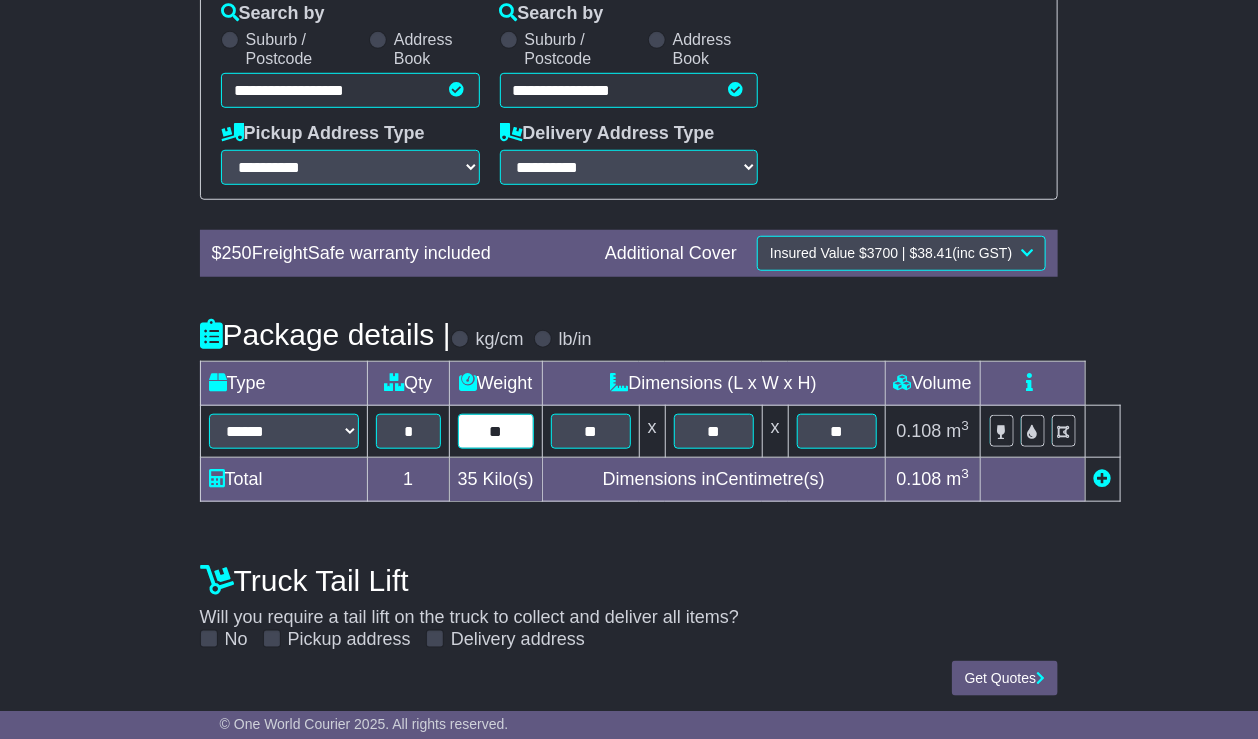type on "**" 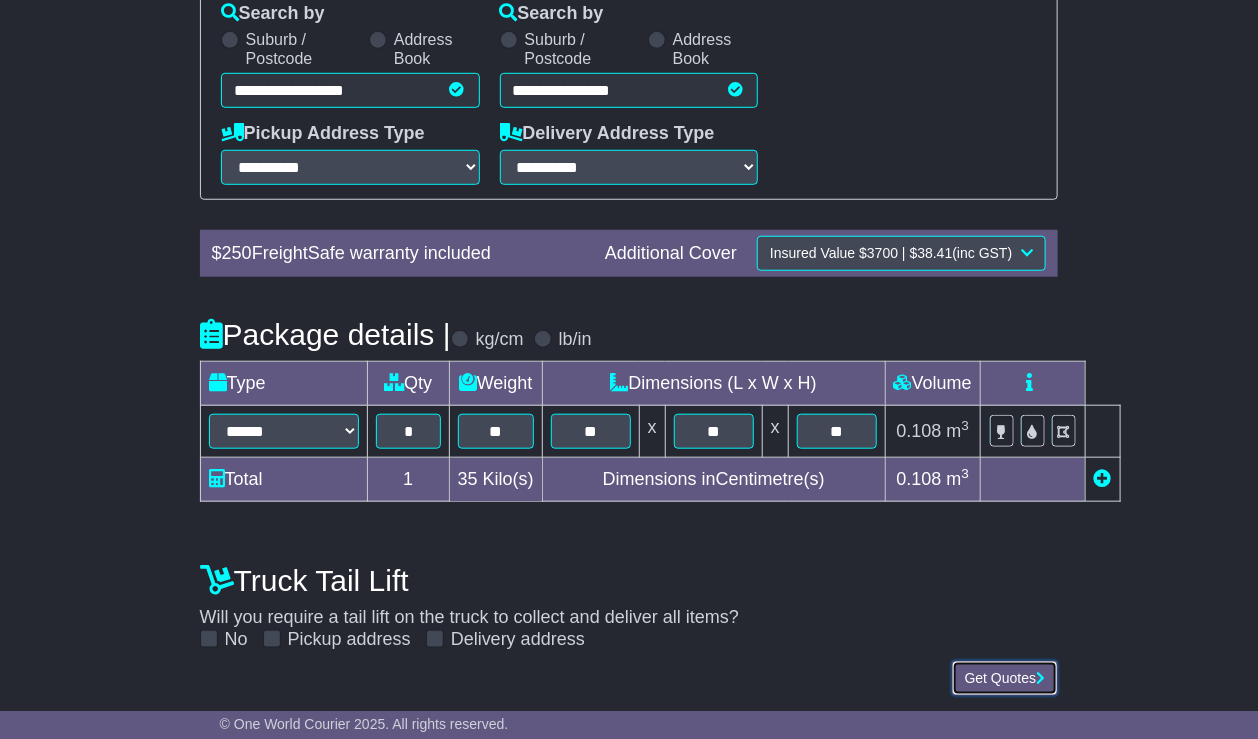 click on "Get Quotes" at bounding box center (1005, 678) 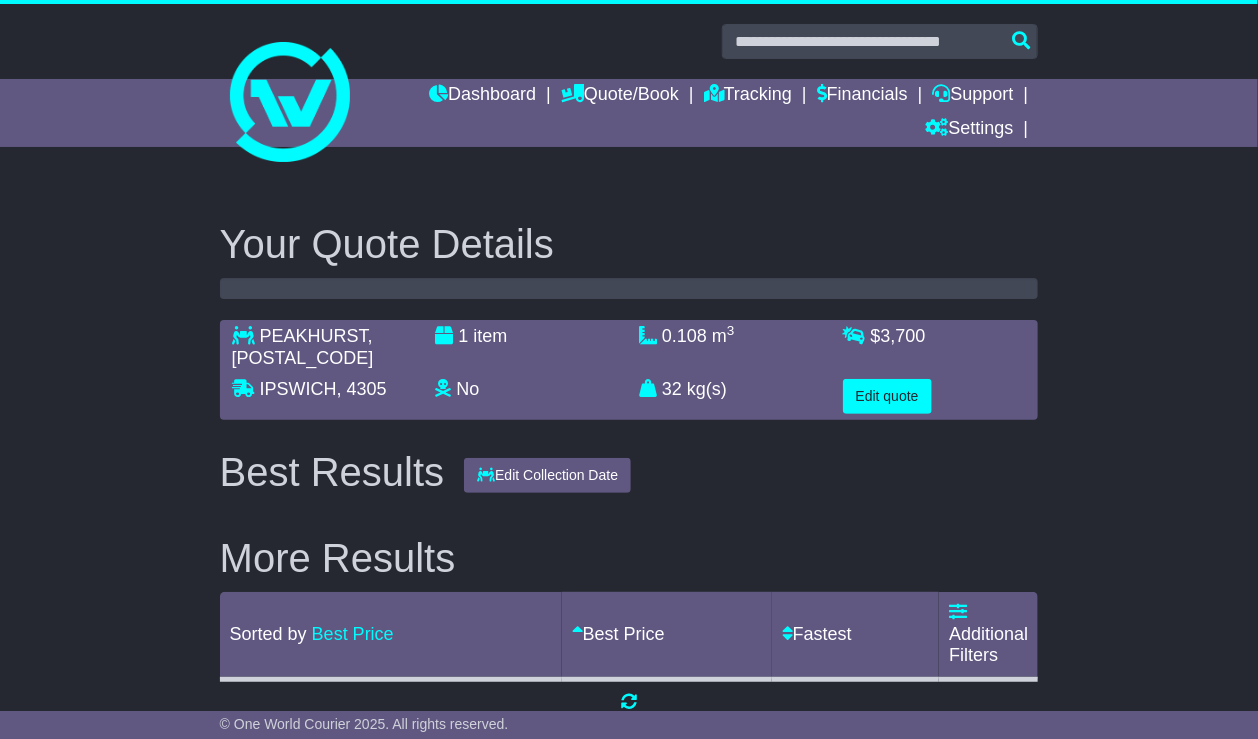 scroll, scrollTop: 0, scrollLeft: 0, axis: both 